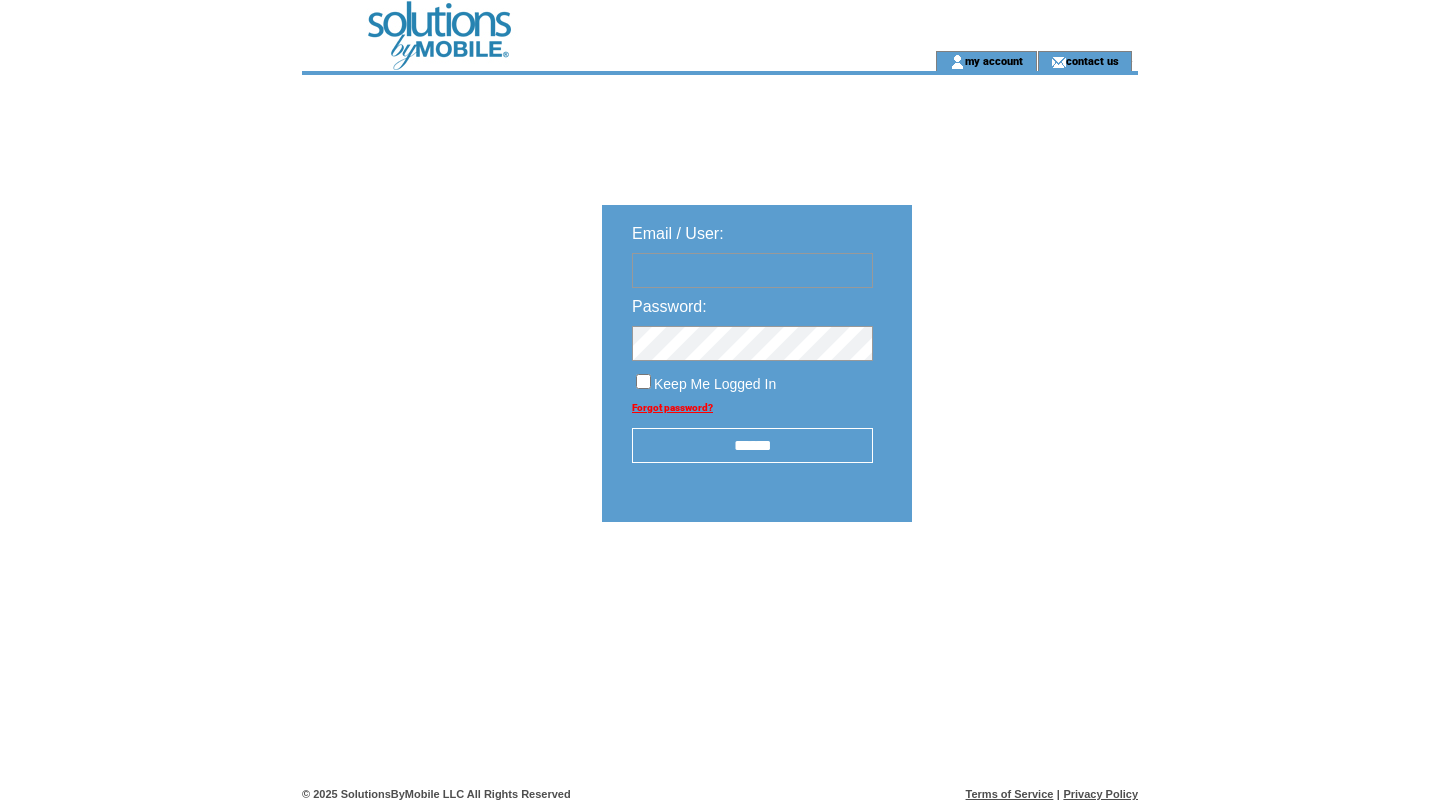 scroll, scrollTop: 0, scrollLeft: 0, axis: both 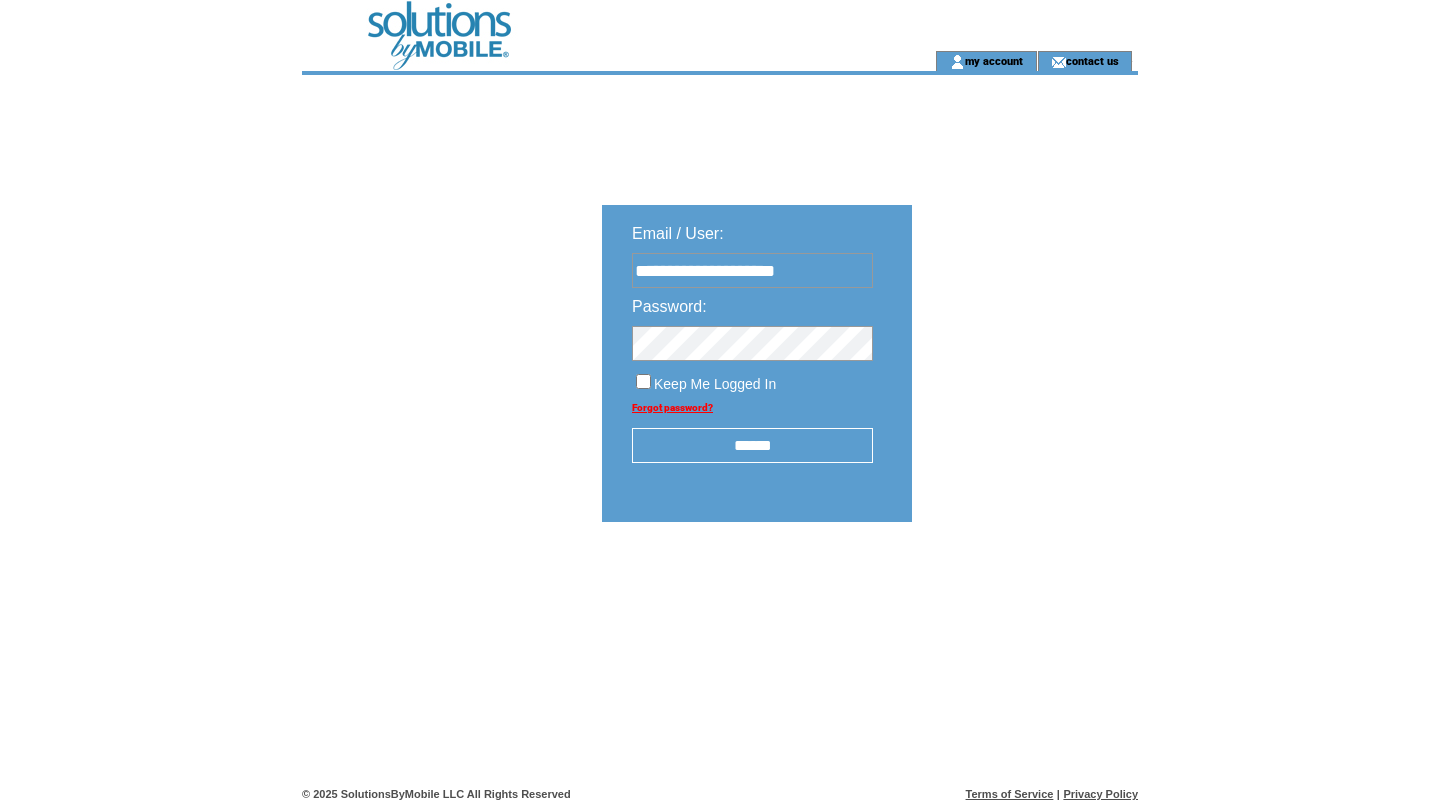 click on "******" at bounding box center [752, 445] 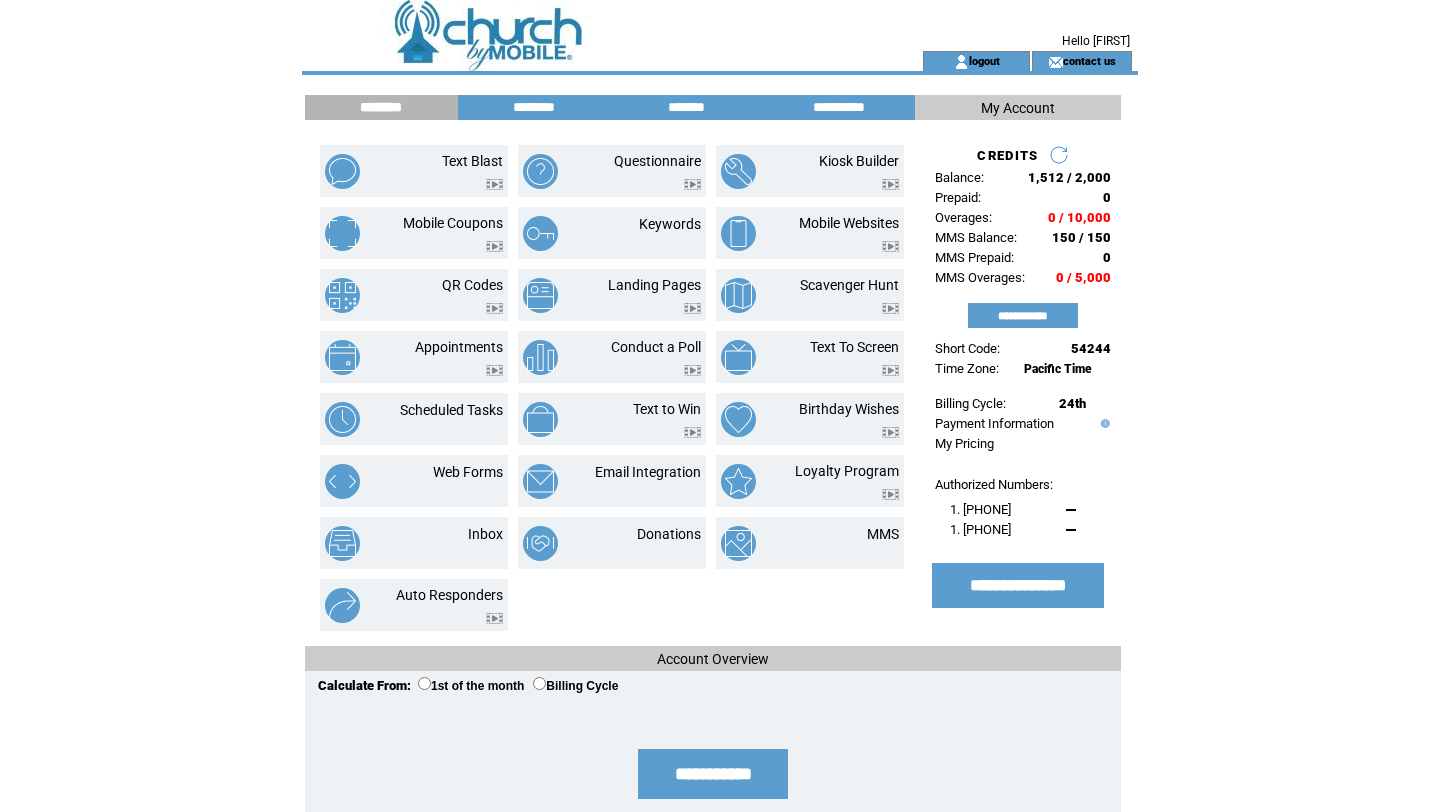 scroll, scrollTop: 0, scrollLeft: 0, axis: both 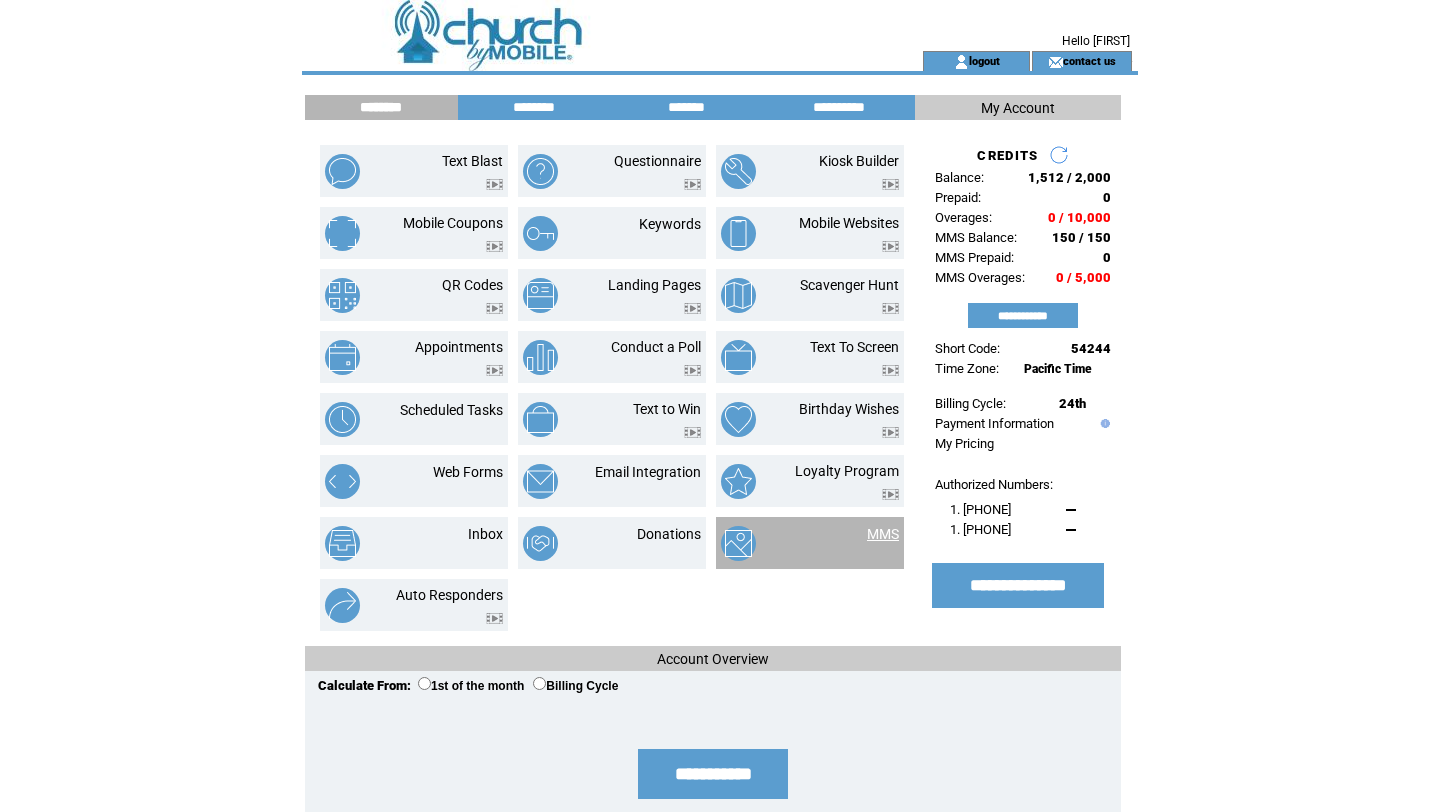 click on "MMS" at bounding box center (883, 534) 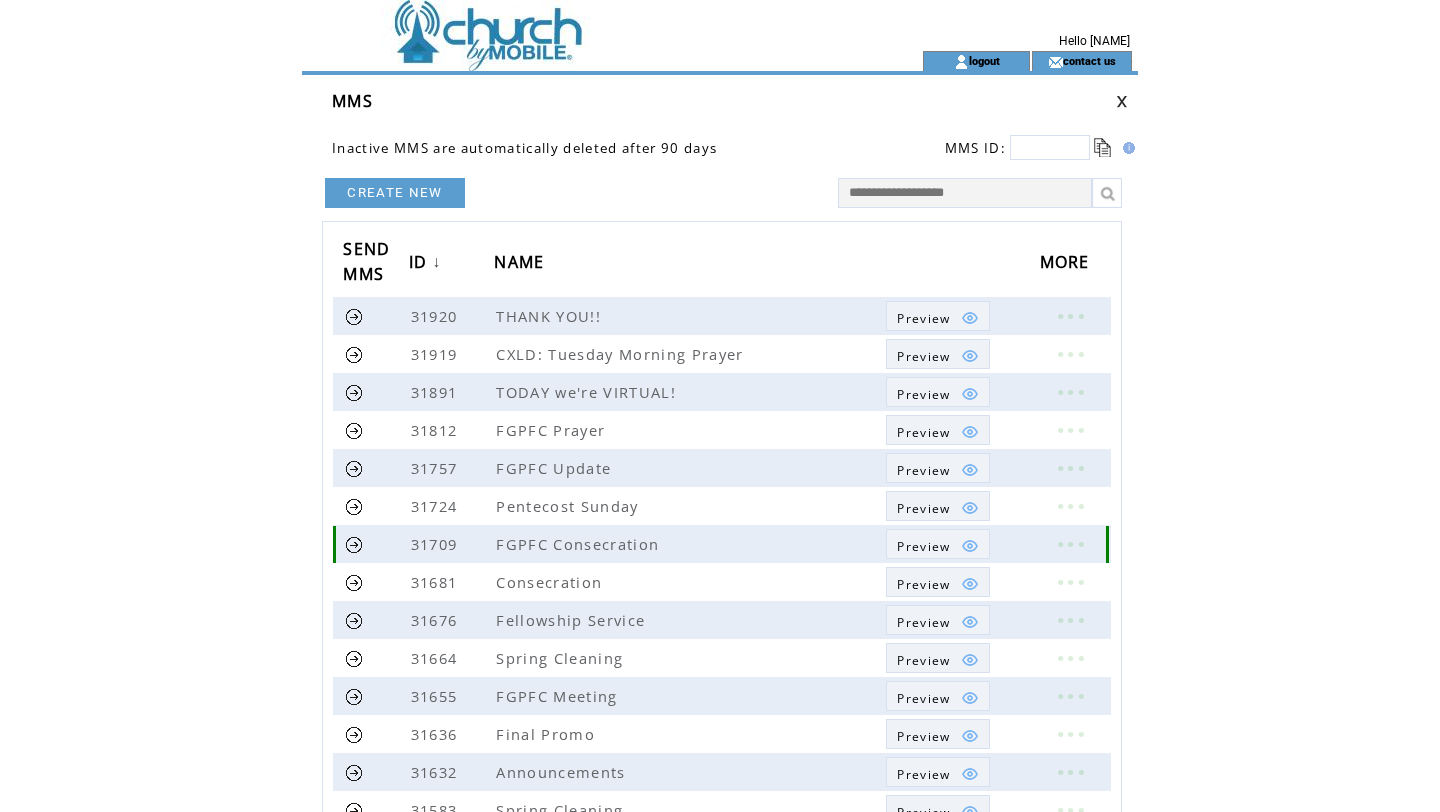 scroll, scrollTop: 0, scrollLeft: 0, axis: both 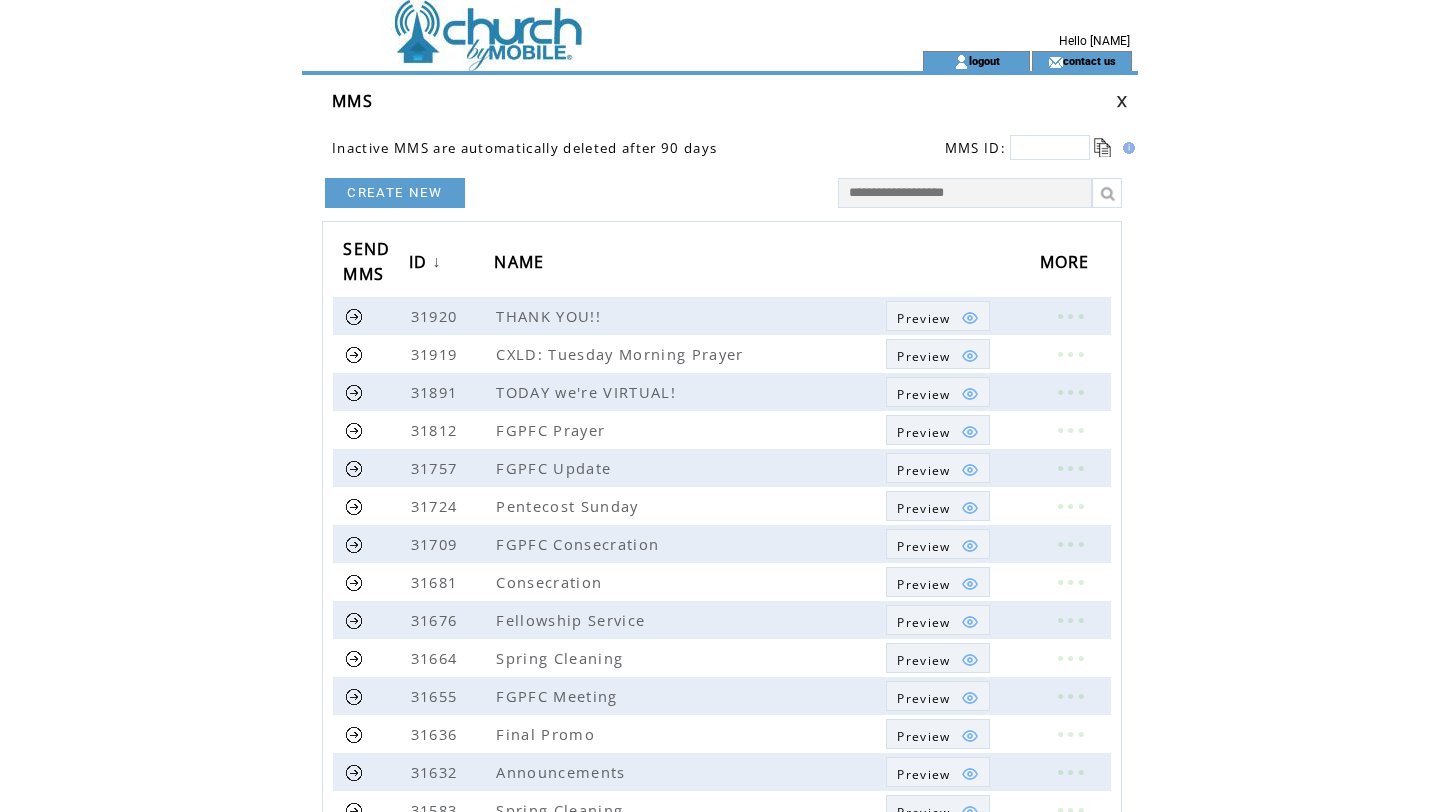 click on "CREATE NEW" at bounding box center (395, 193) 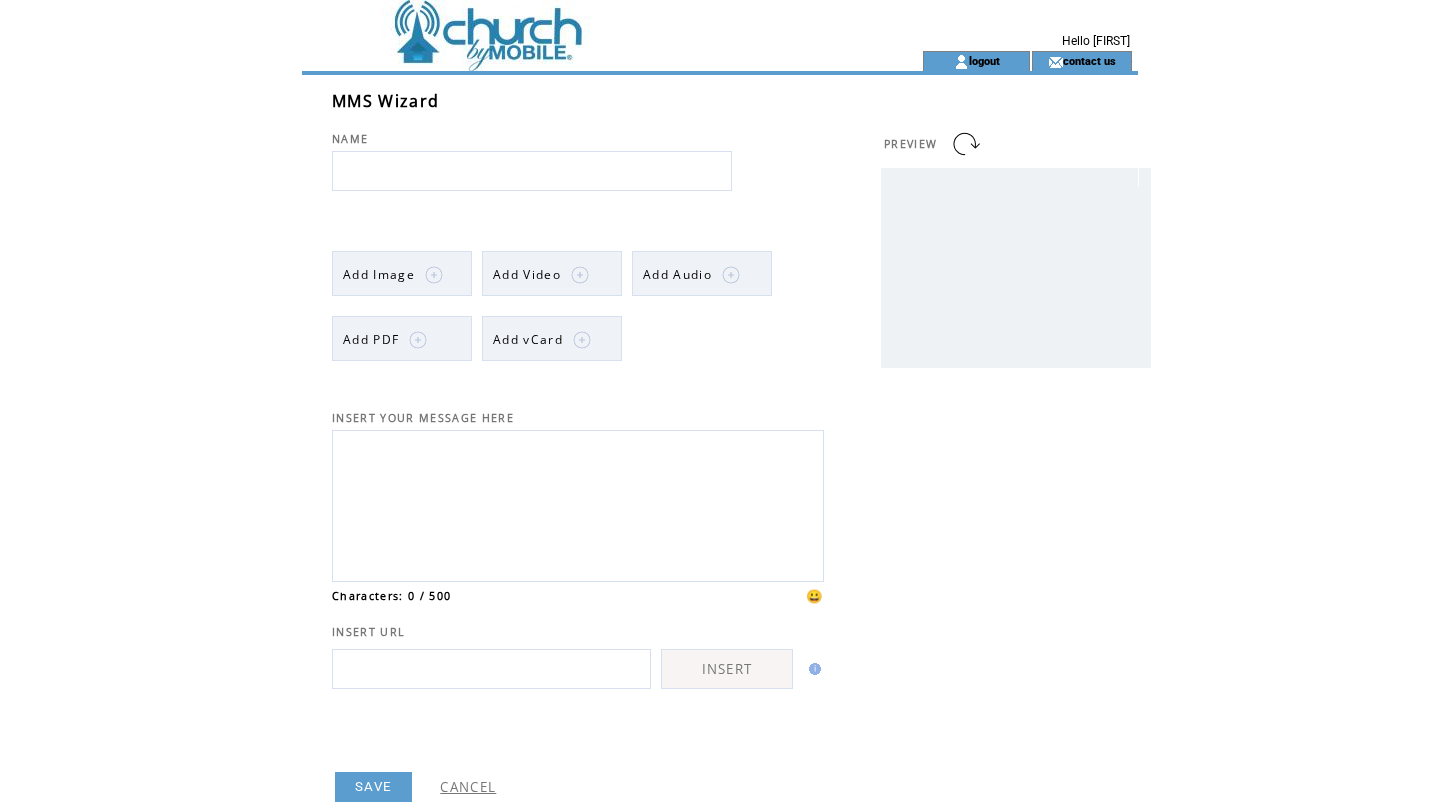 scroll, scrollTop: 0, scrollLeft: 0, axis: both 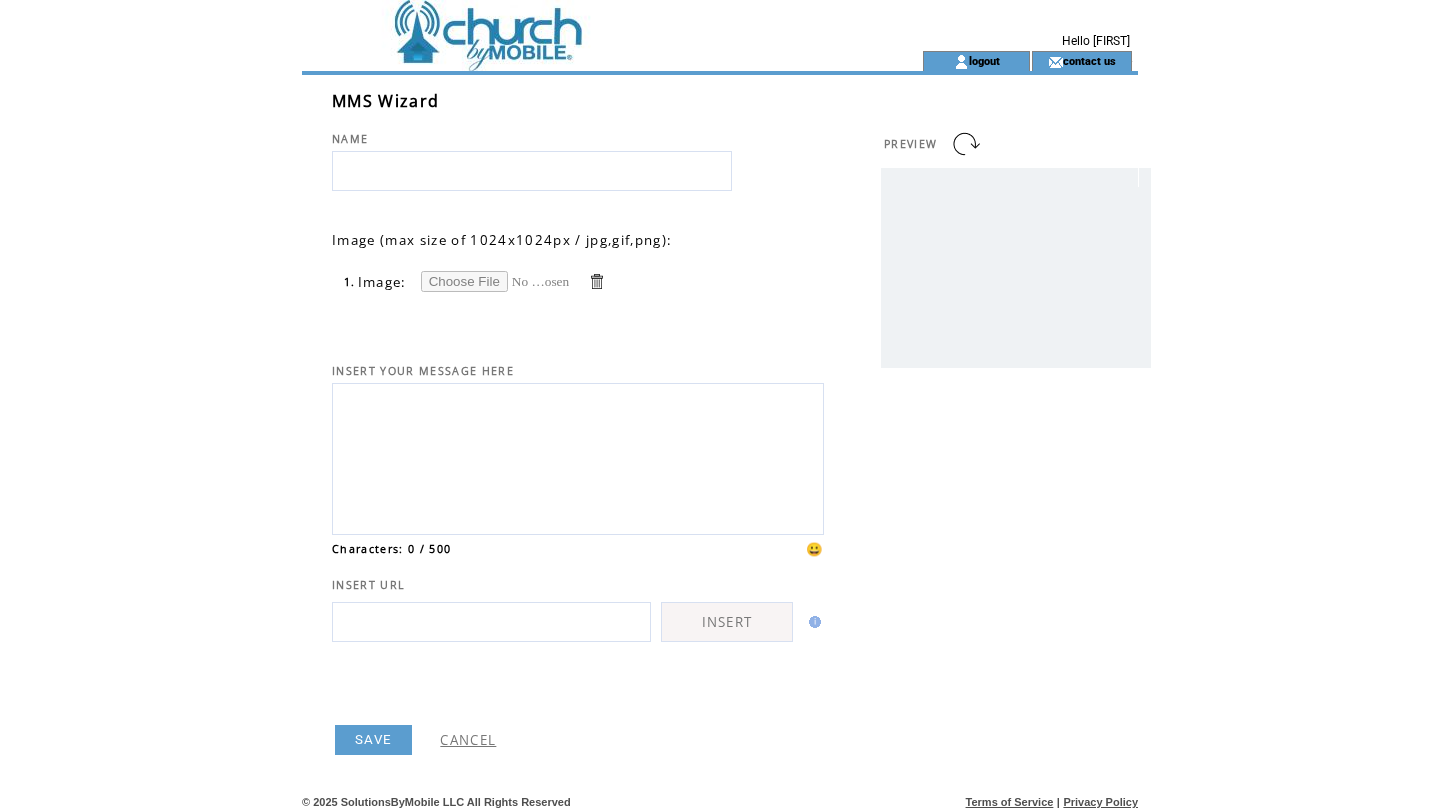 click at bounding box center (496, 281) 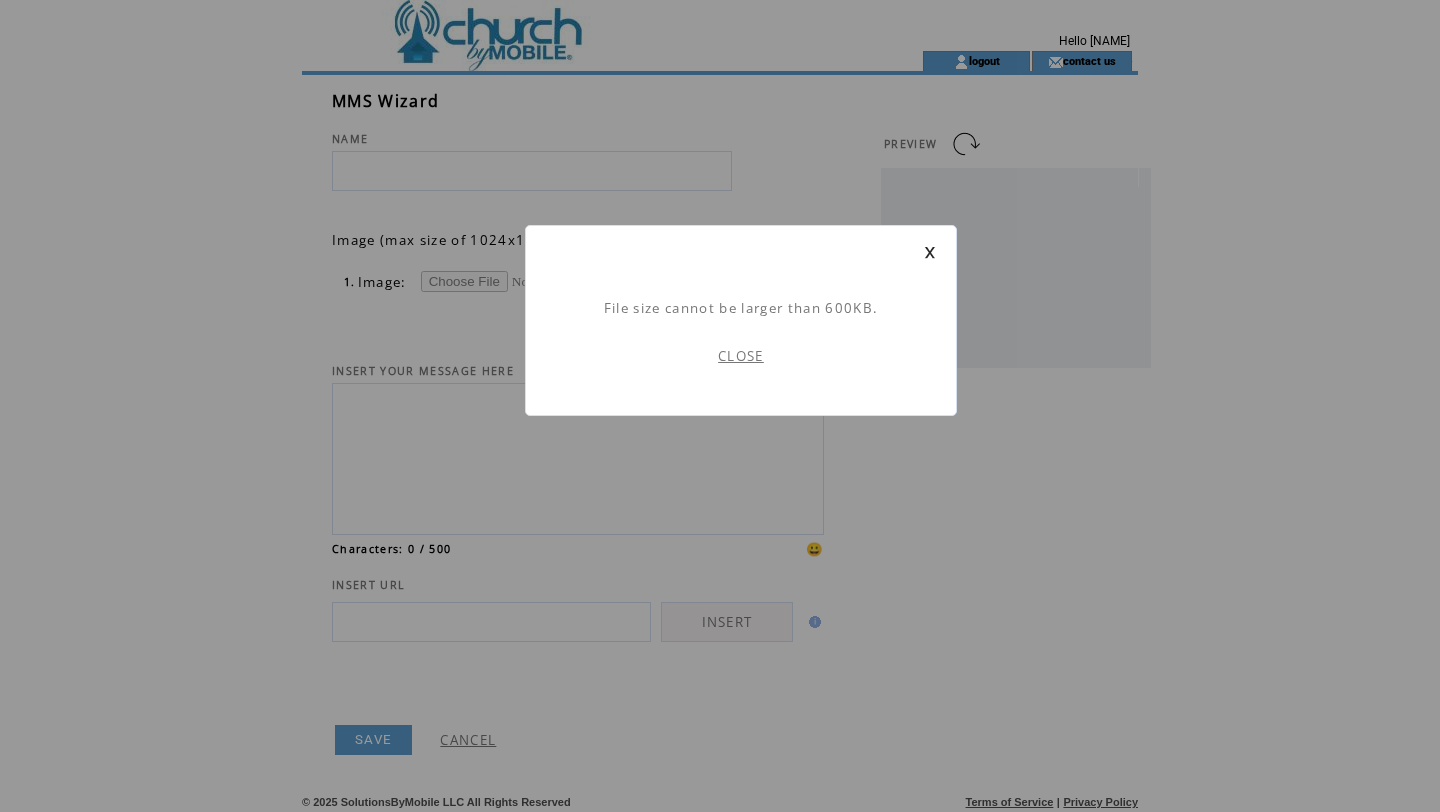 scroll, scrollTop: 1, scrollLeft: 0, axis: vertical 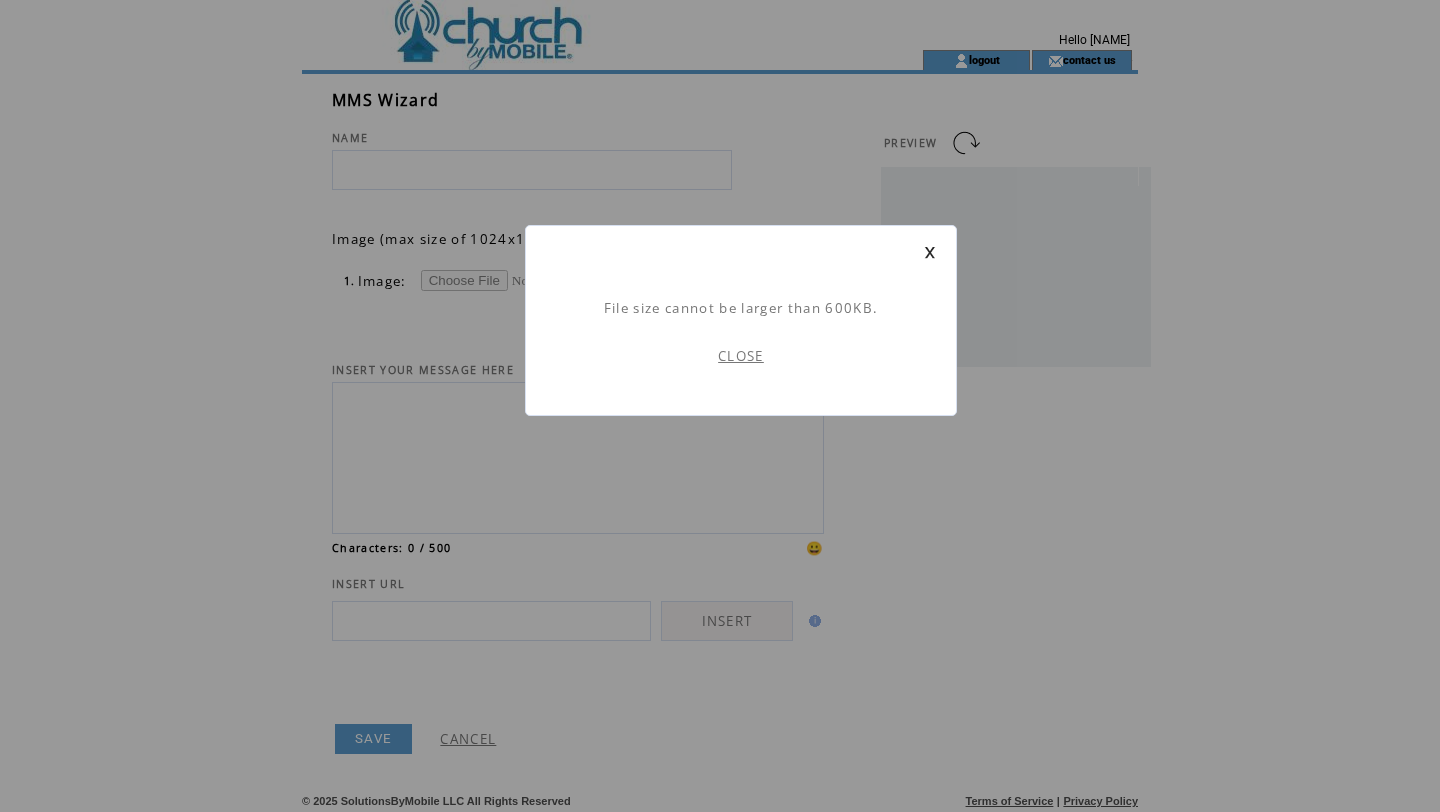 click on "CLOSE" at bounding box center [741, 356] 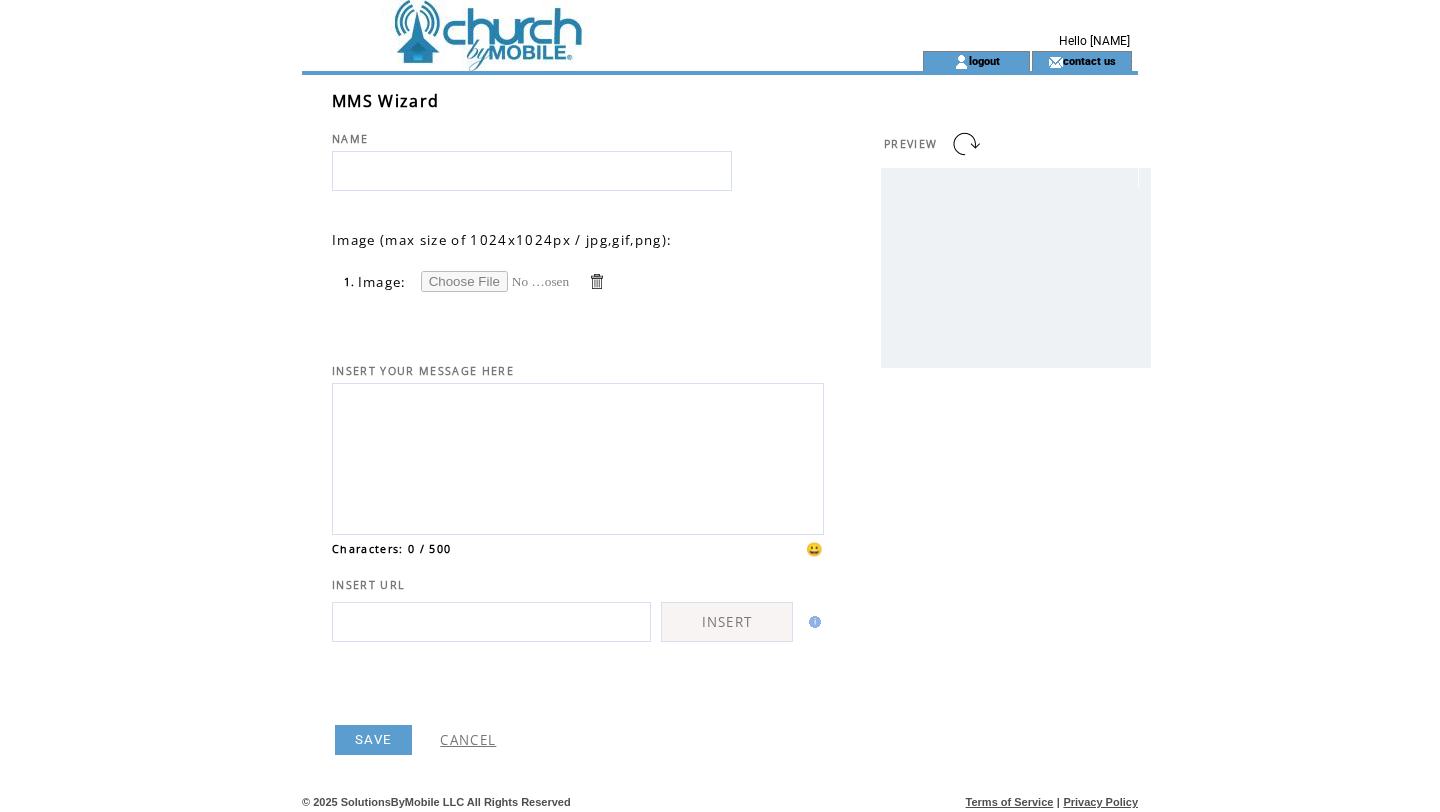 click at bounding box center [496, 281] 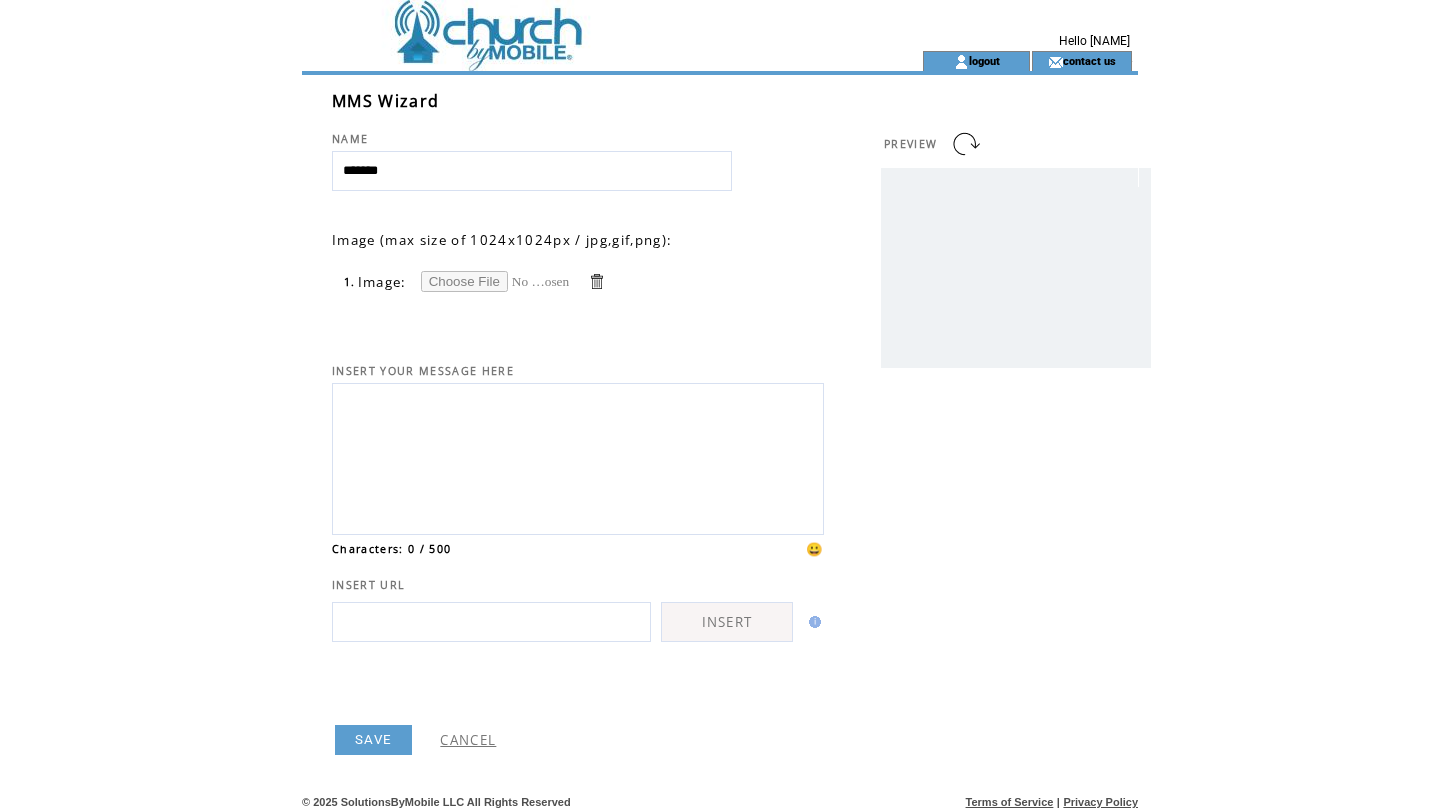 type on "*******" 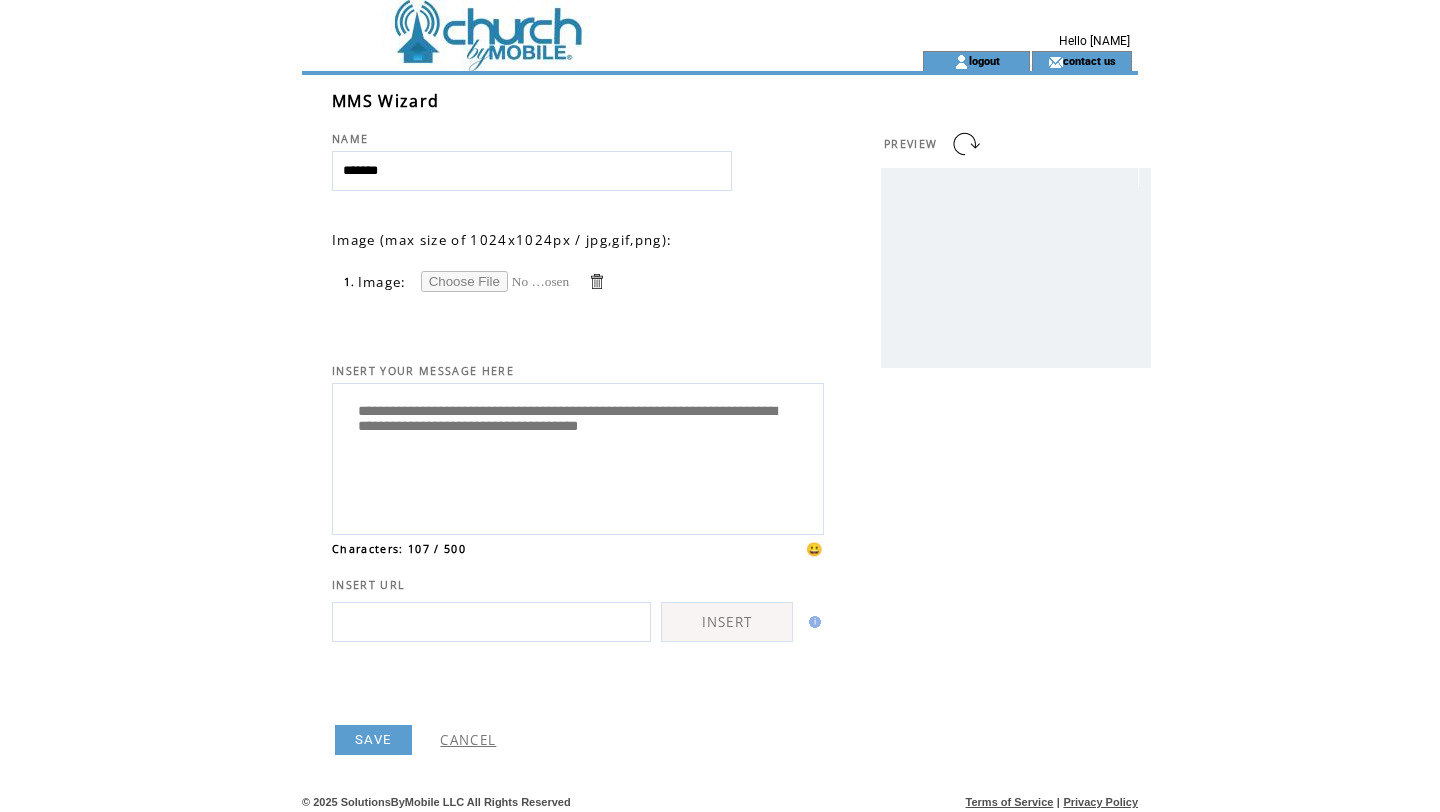 click on "**********" at bounding box center [578, 456] 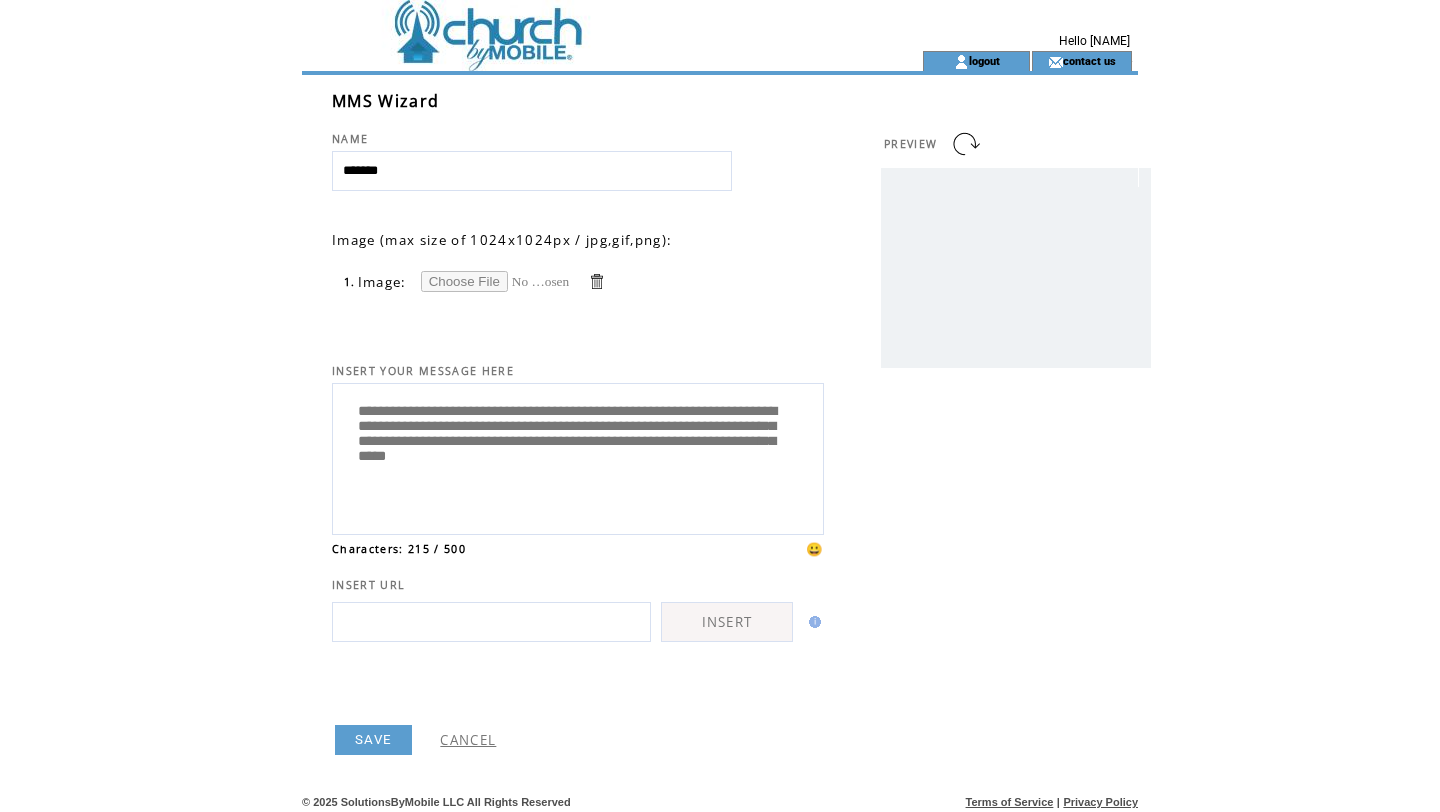 click on "**********" at bounding box center [578, 456] 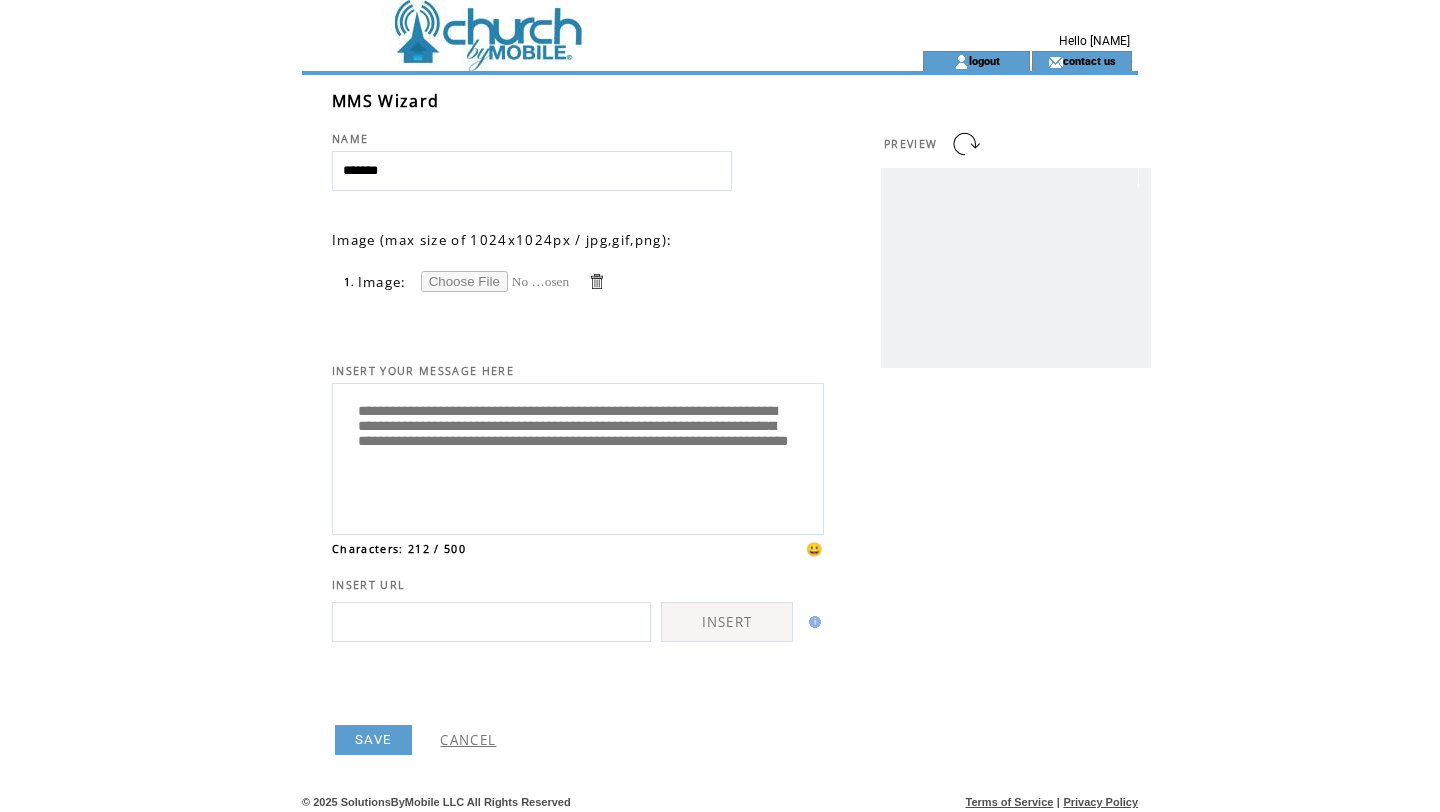 click on "**********" at bounding box center (578, 456) 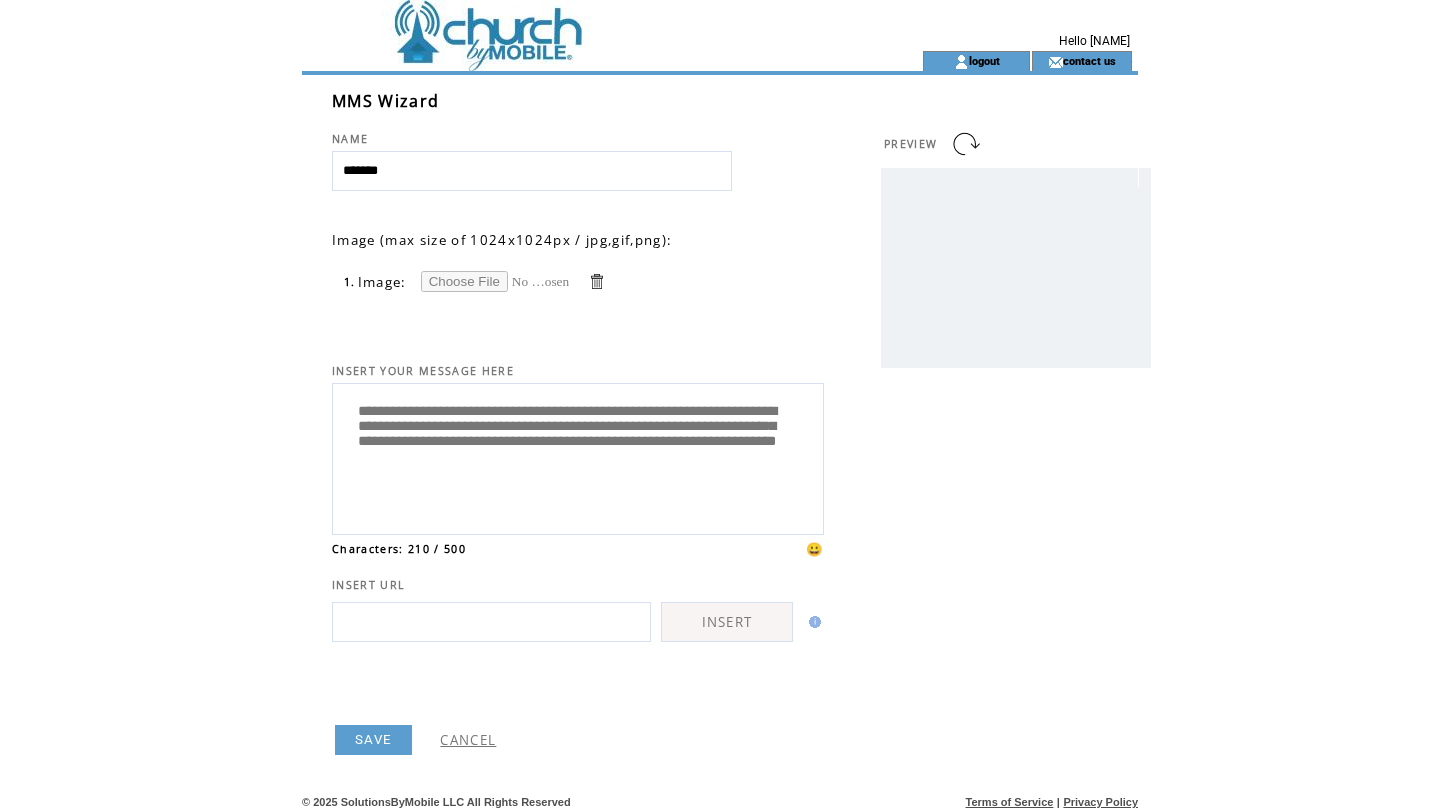 click on "**********" at bounding box center (578, 456) 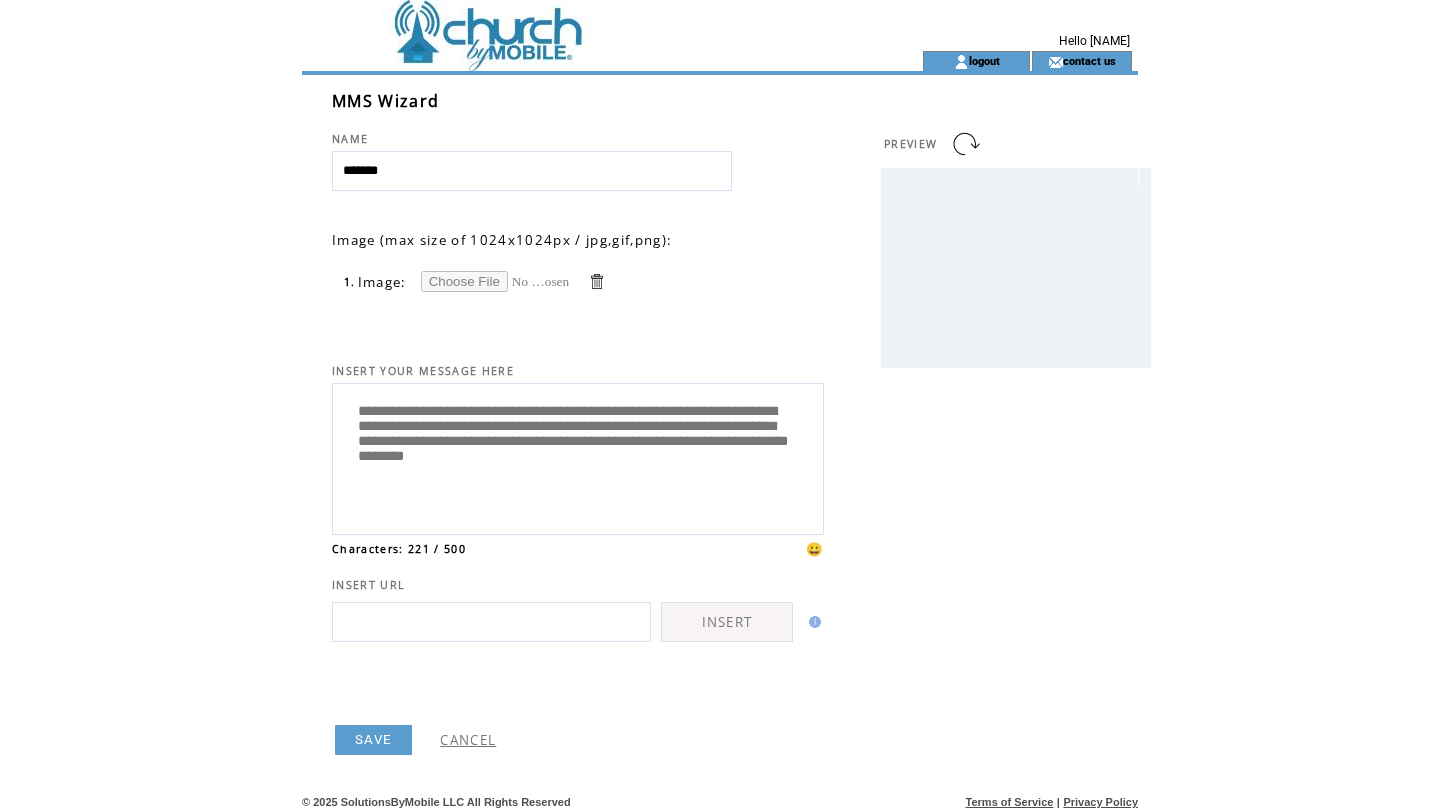type on "**********" 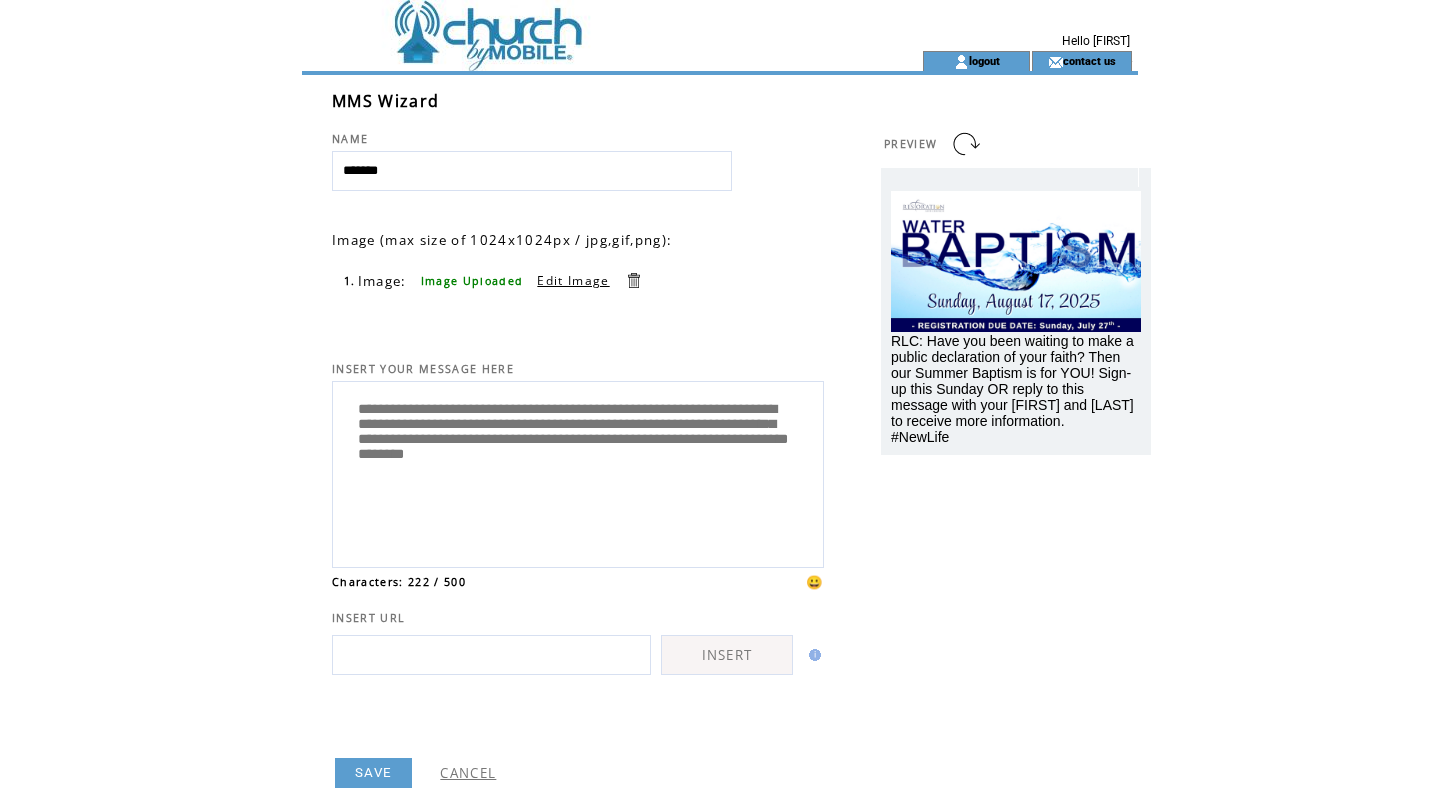 scroll, scrollTop: 0, scrollLeft: 0, axis: both 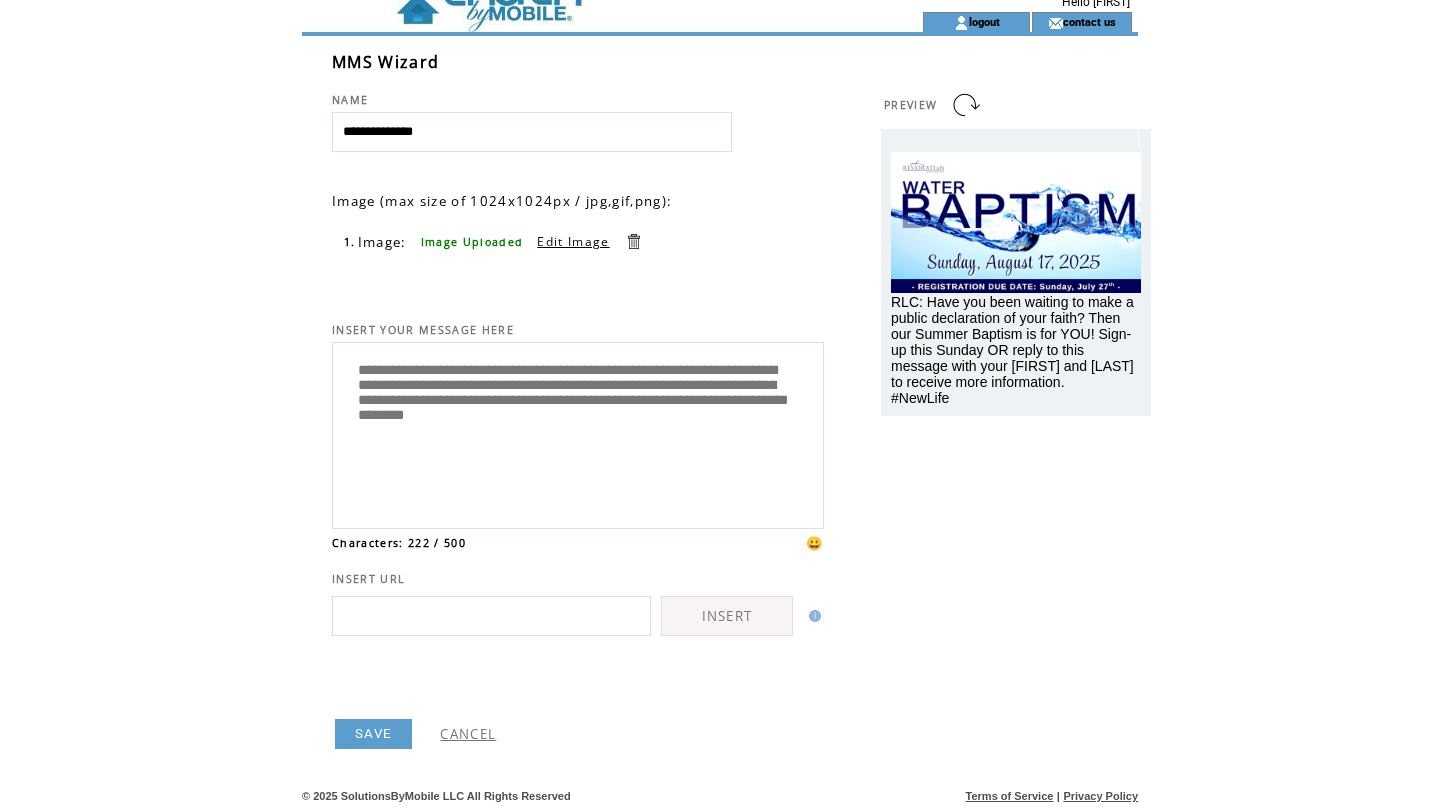 type on "**********" 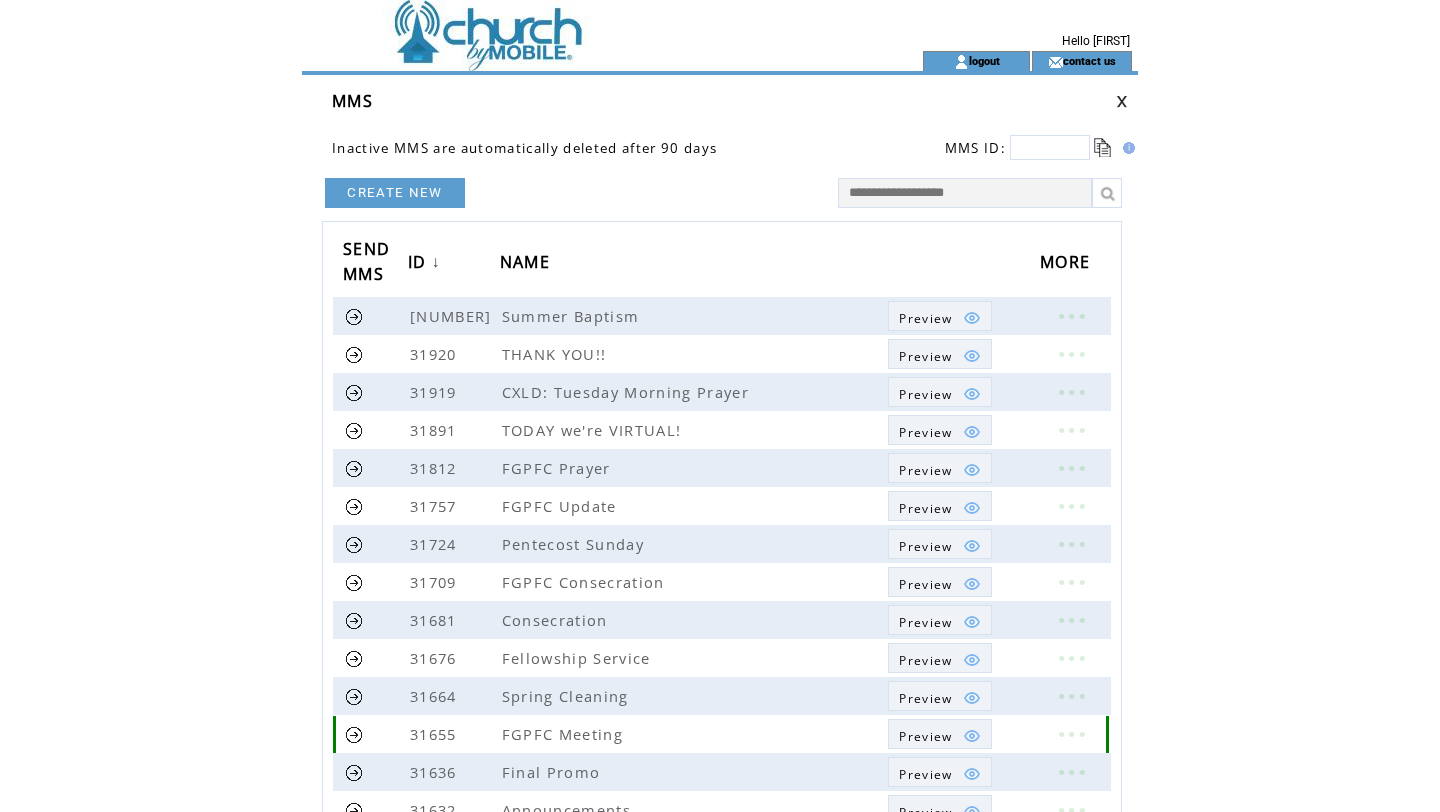 scroll, scrollTop: 0, scrollLeft: 0, axis: both 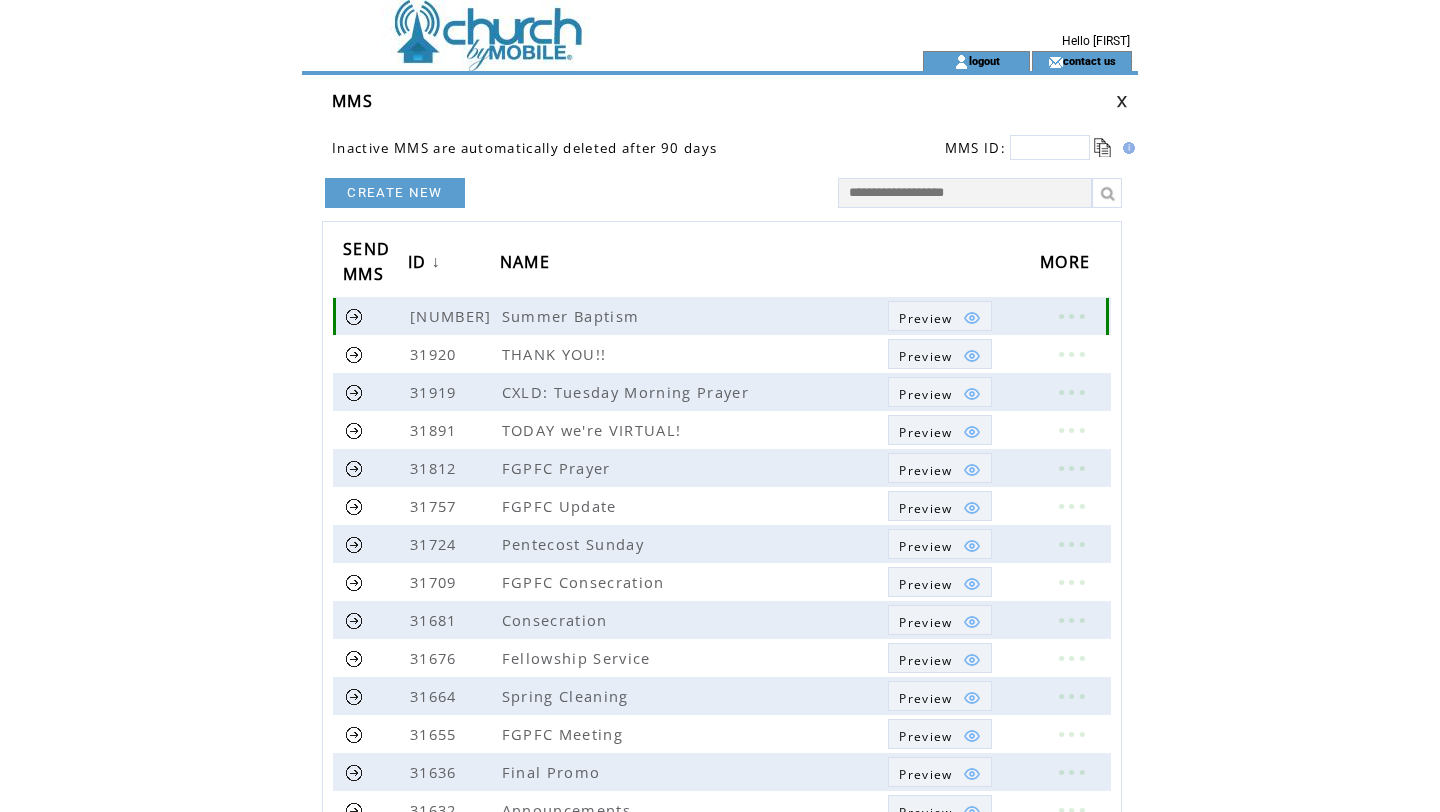 click at bounding box center (354, 316) 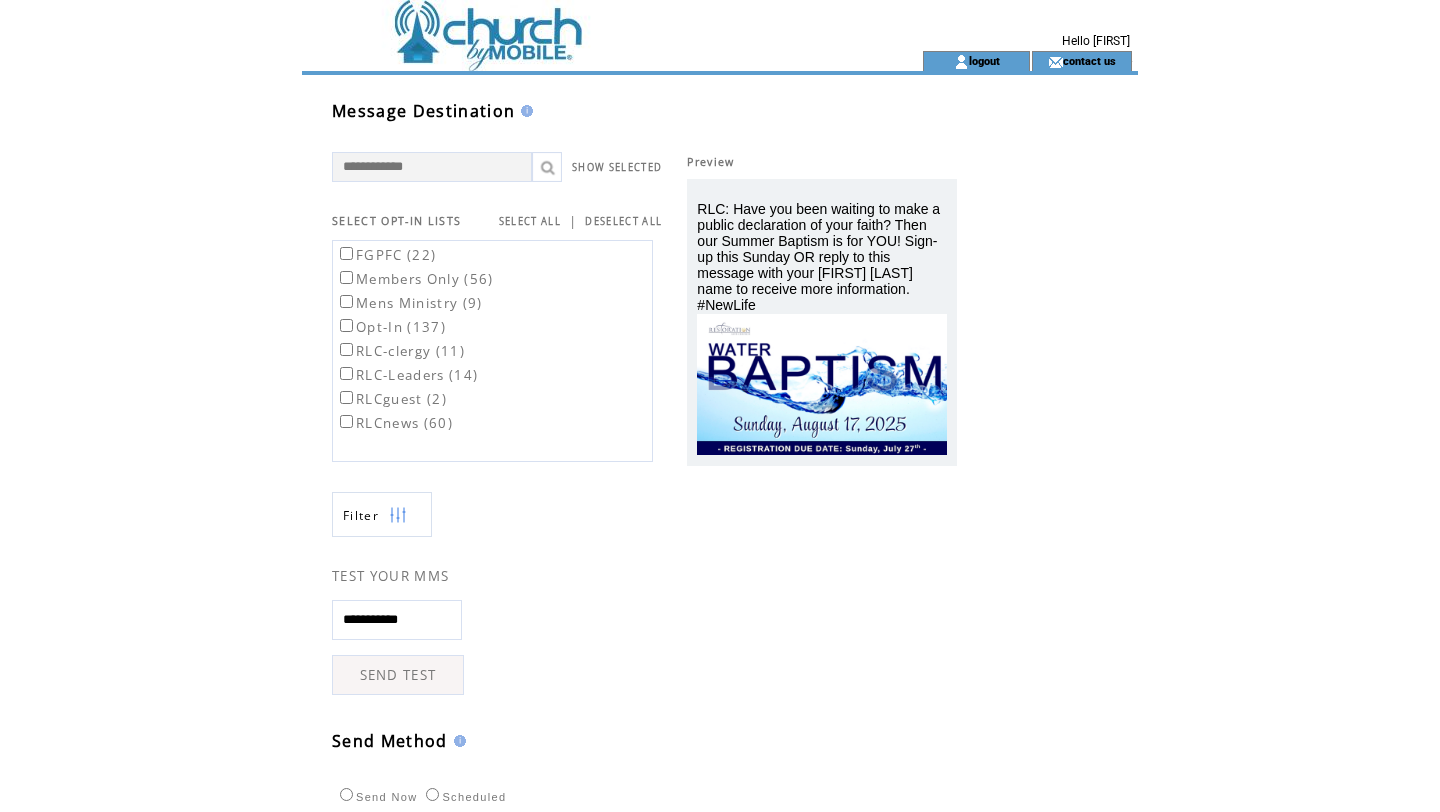 scroll, scrollTop: 0, scrollLeft: 0, axis: both 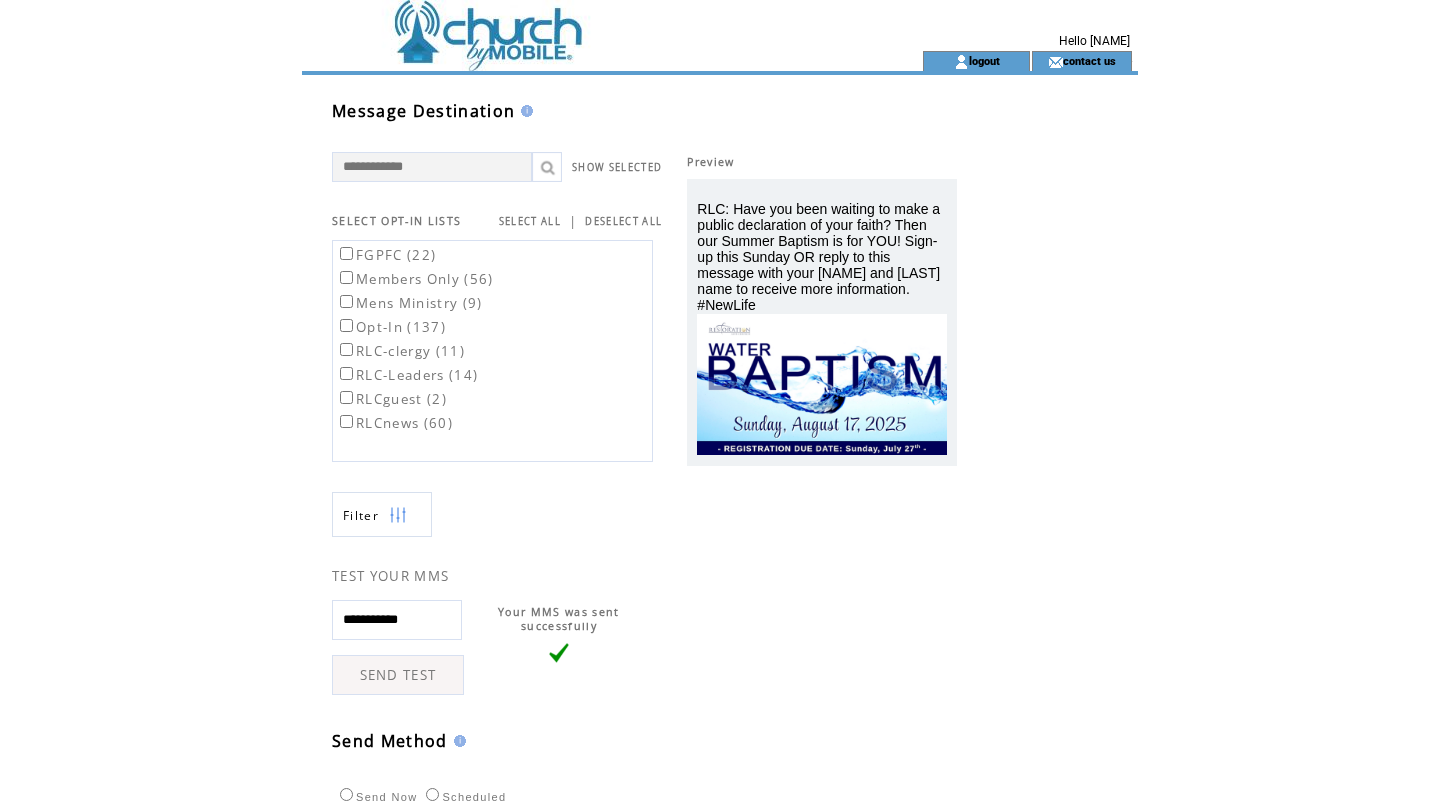 click at bounding box center (576, 25) 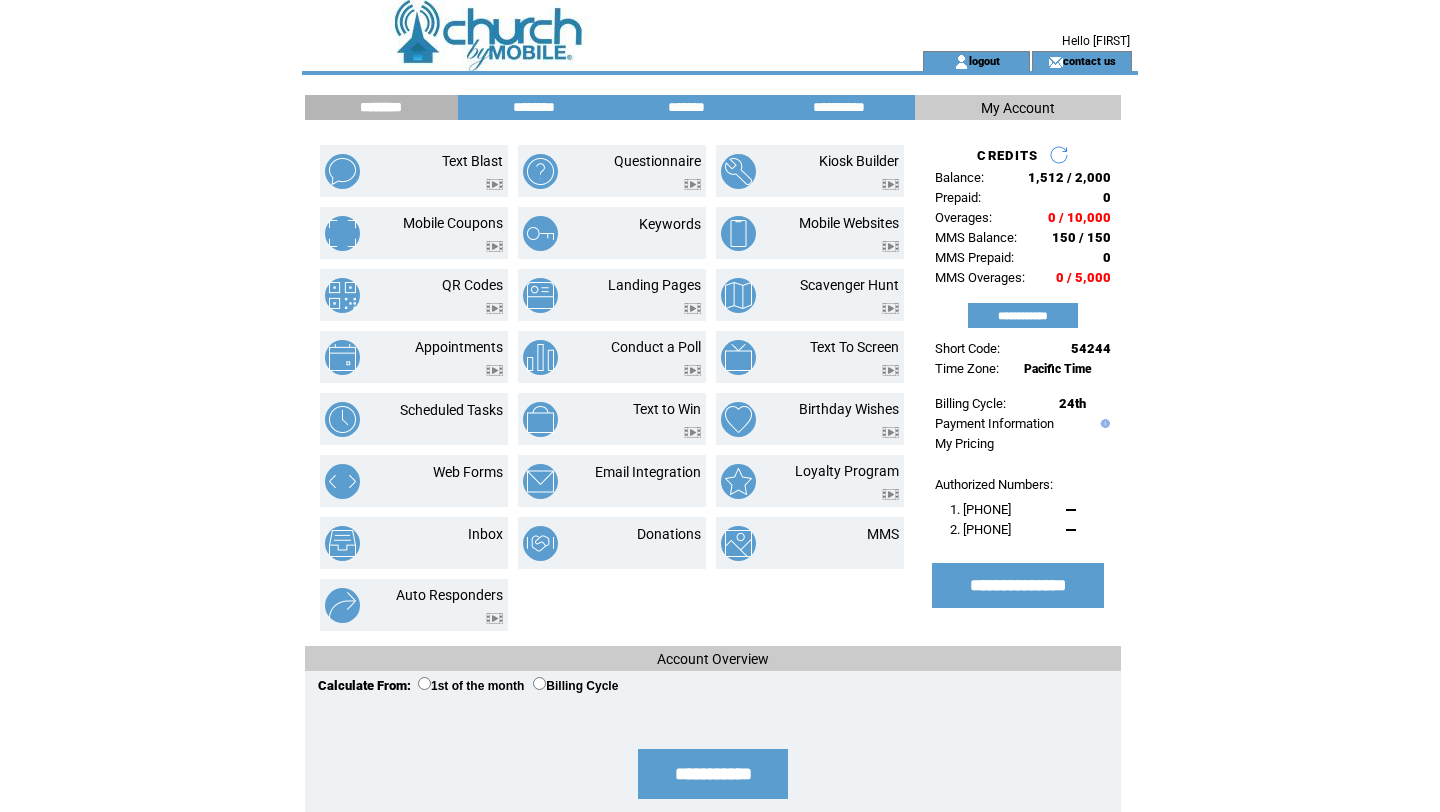 scroll, scrollTop: 0, scrollLeft: 0, axis: both 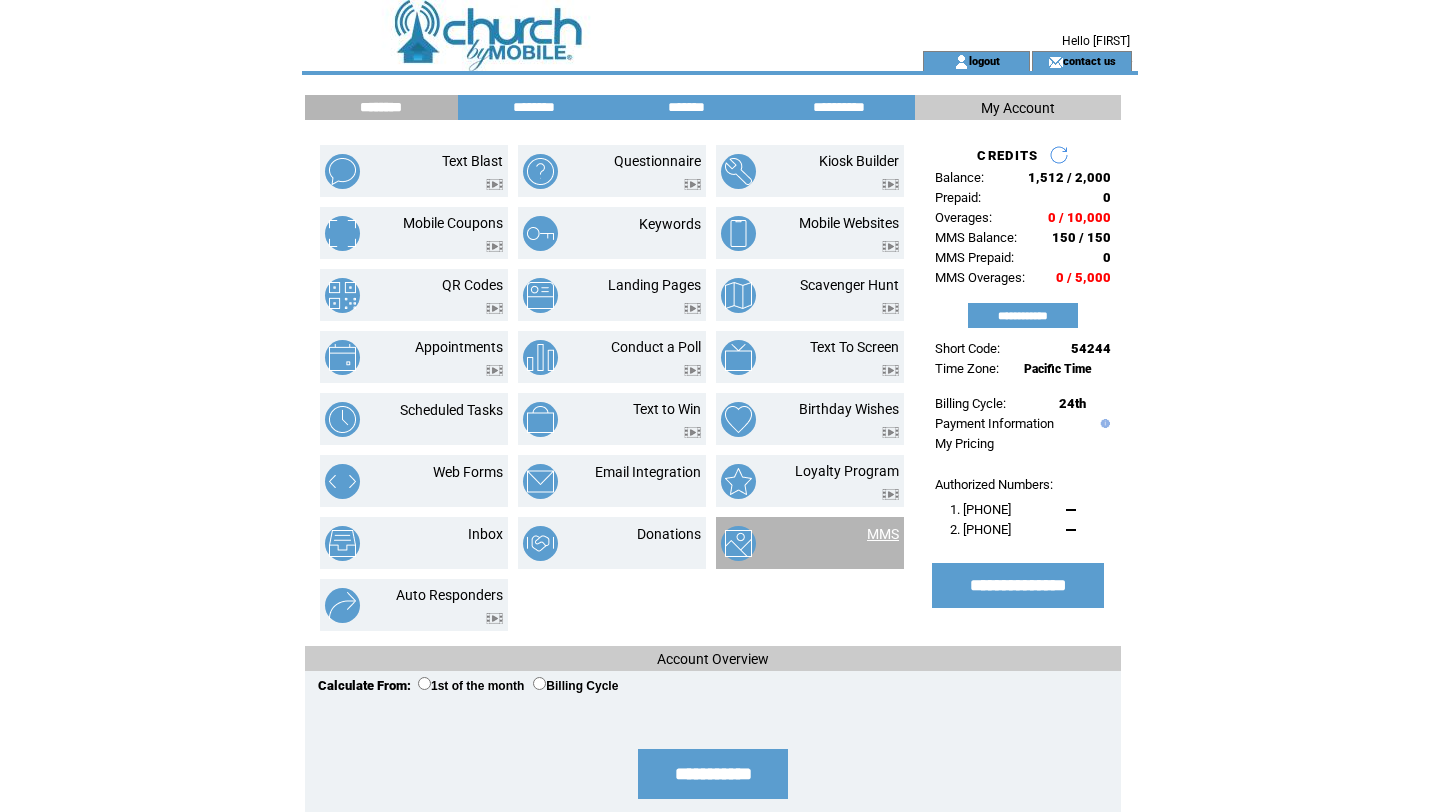 click on "MMS" at bounding box center (883, 534) 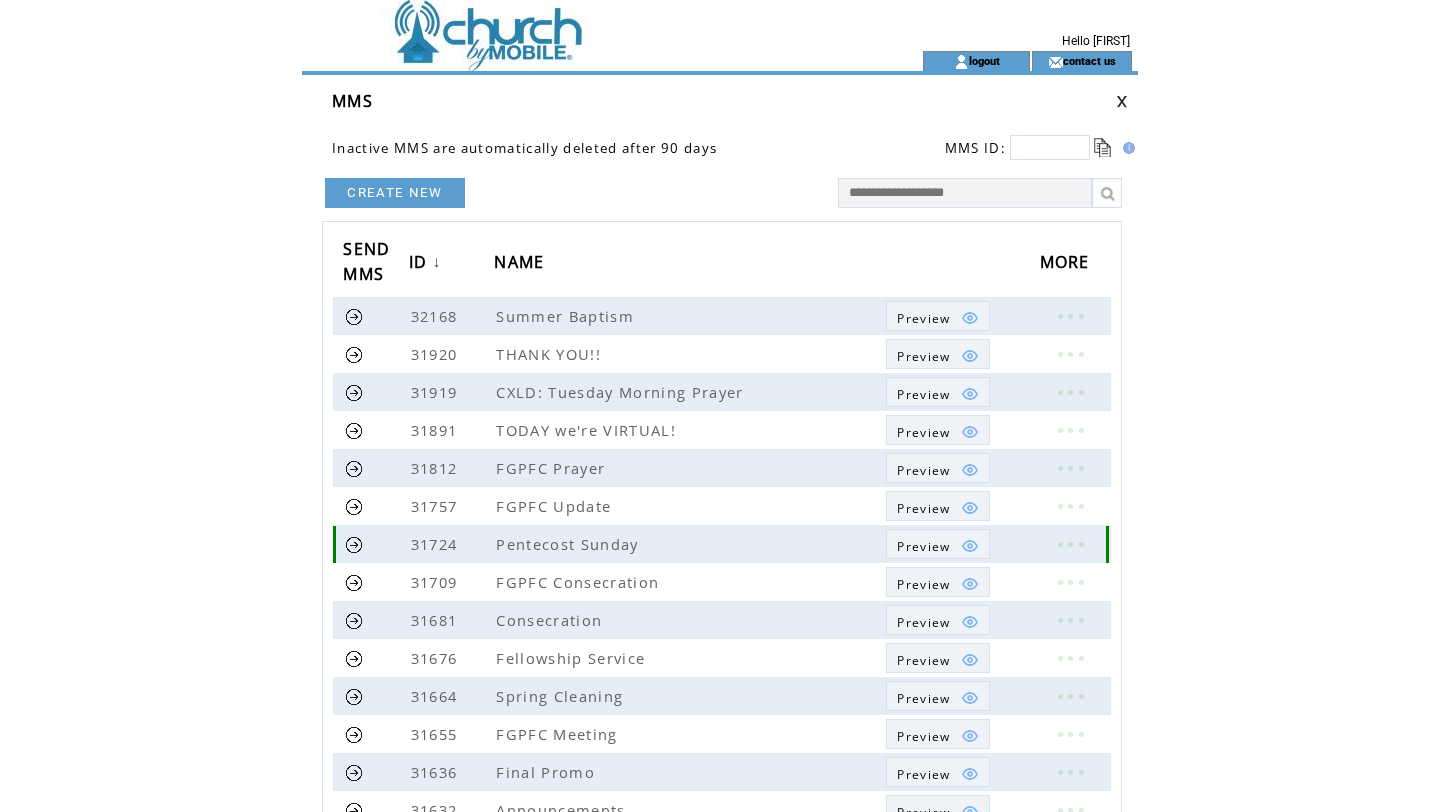 scroll, scrollTop: 0, scrollLeft: 0, axis: both 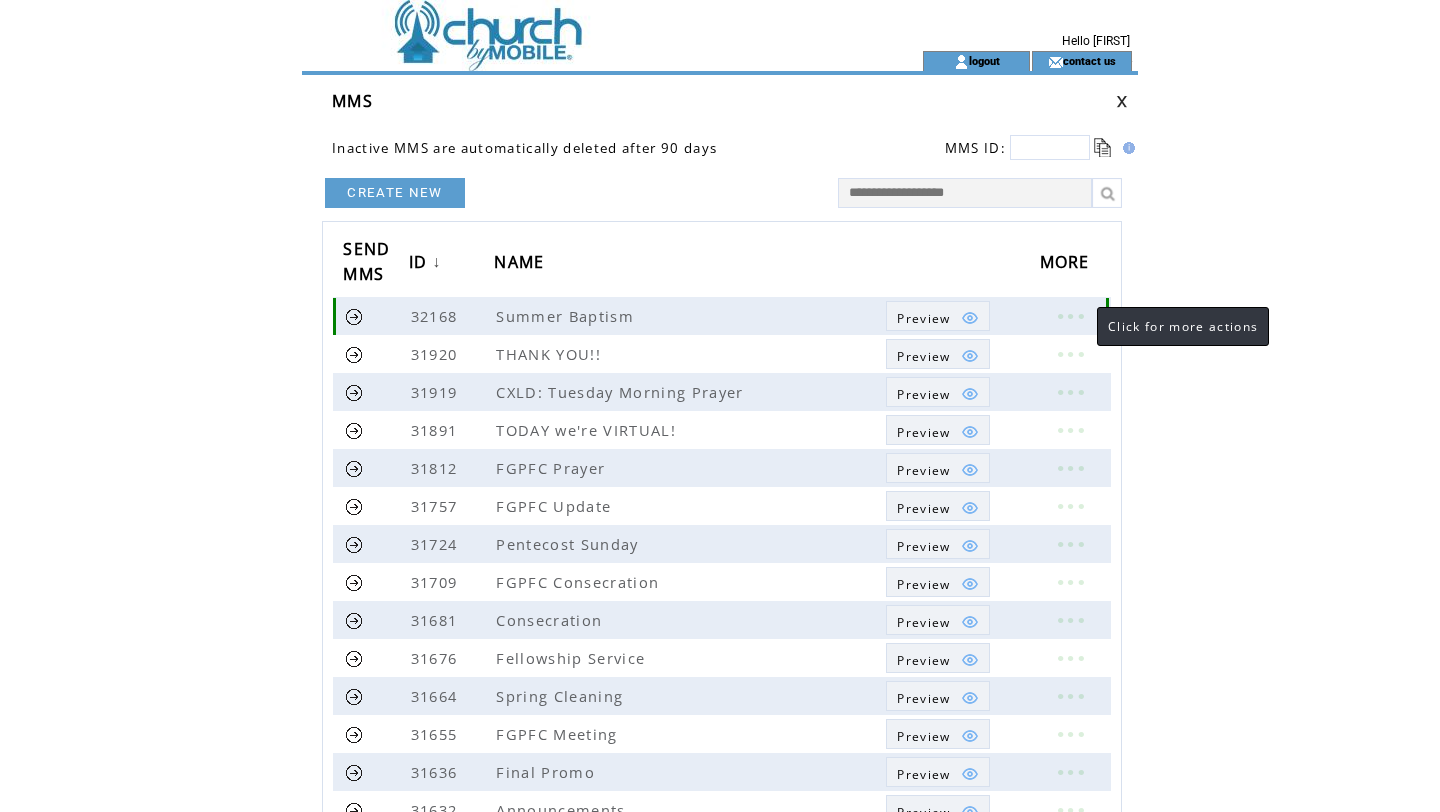 click at bounding box center (1070, 316) 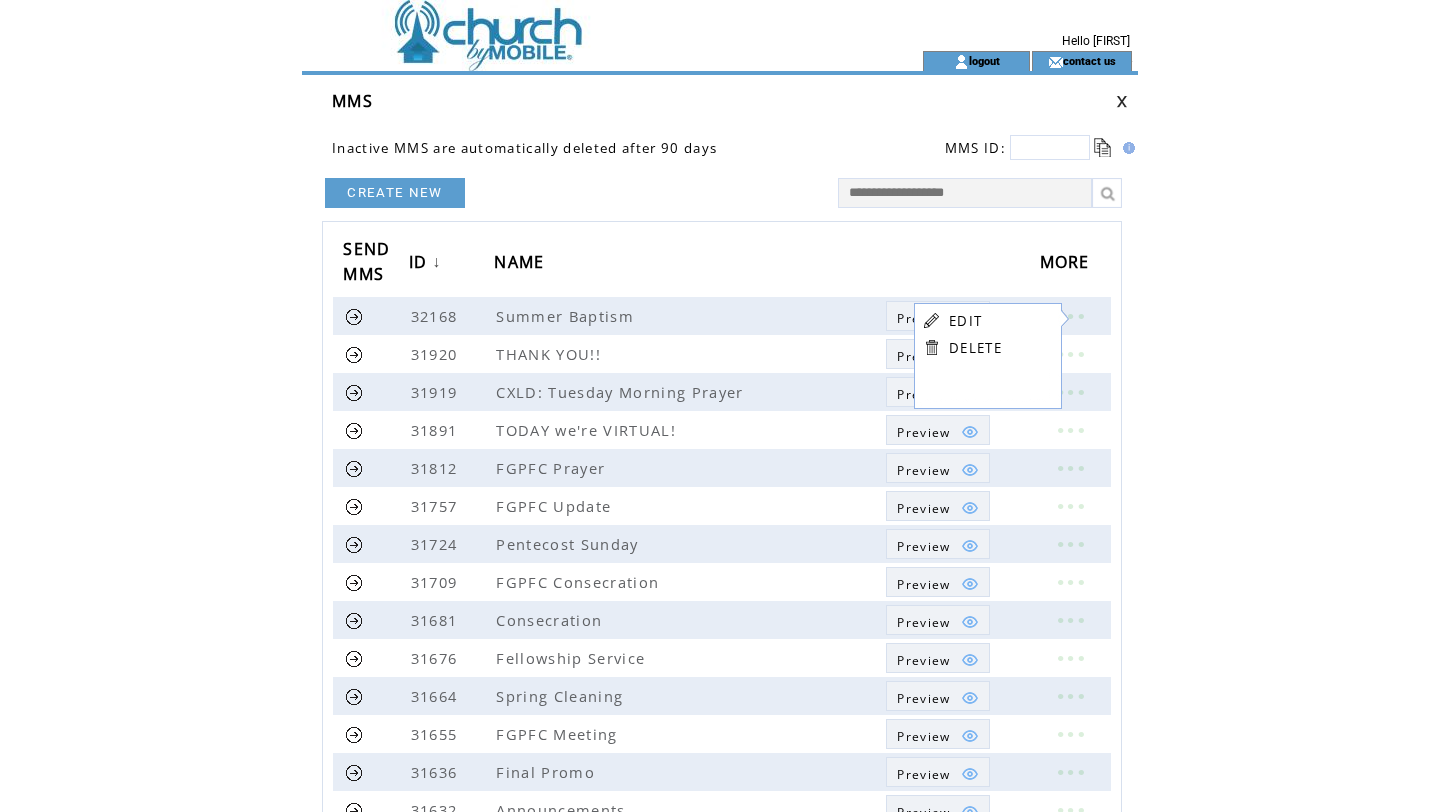 click on "EDIT" at bounding box center [965, 321] 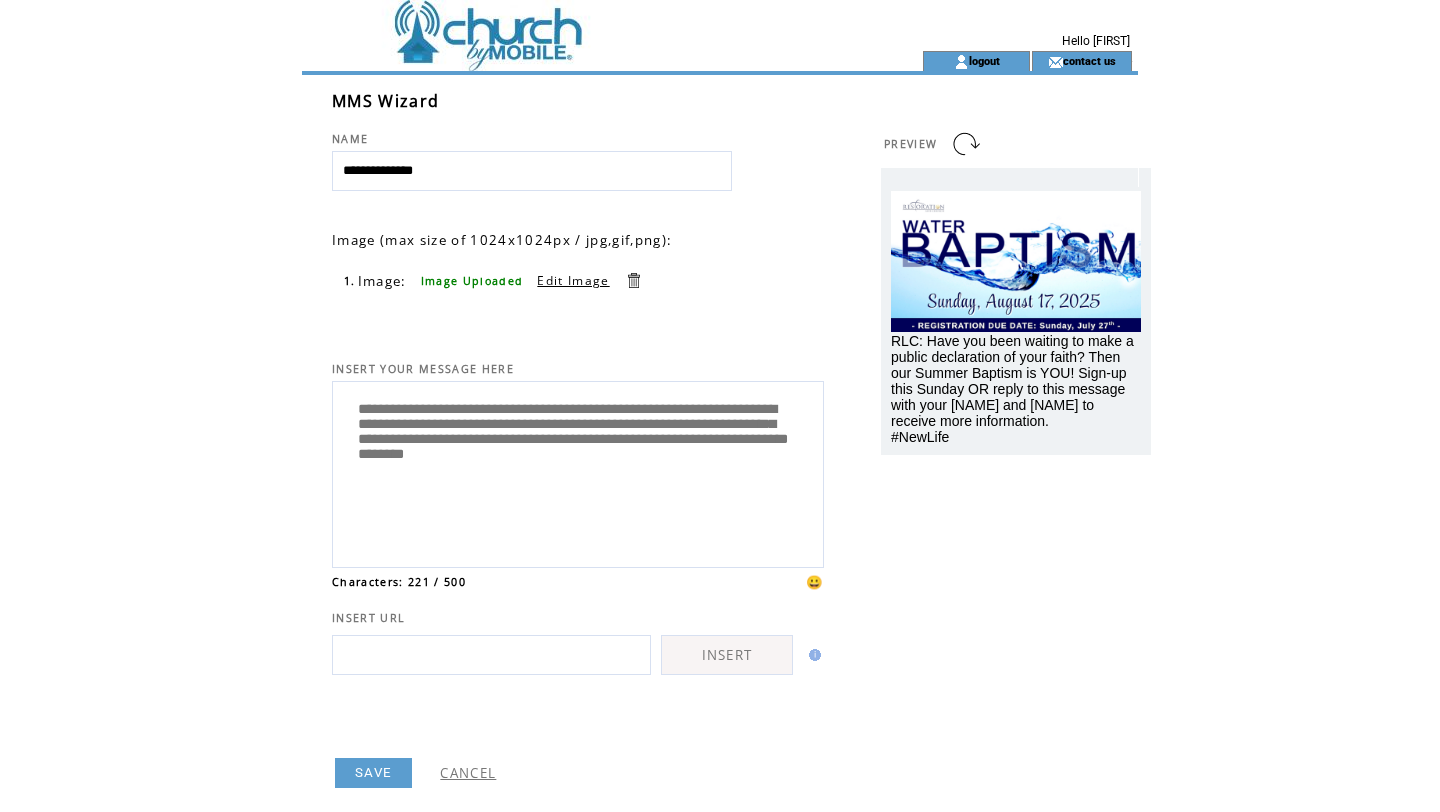 scroll, scrollTop: 0, scrollLeft: 0, axis: both 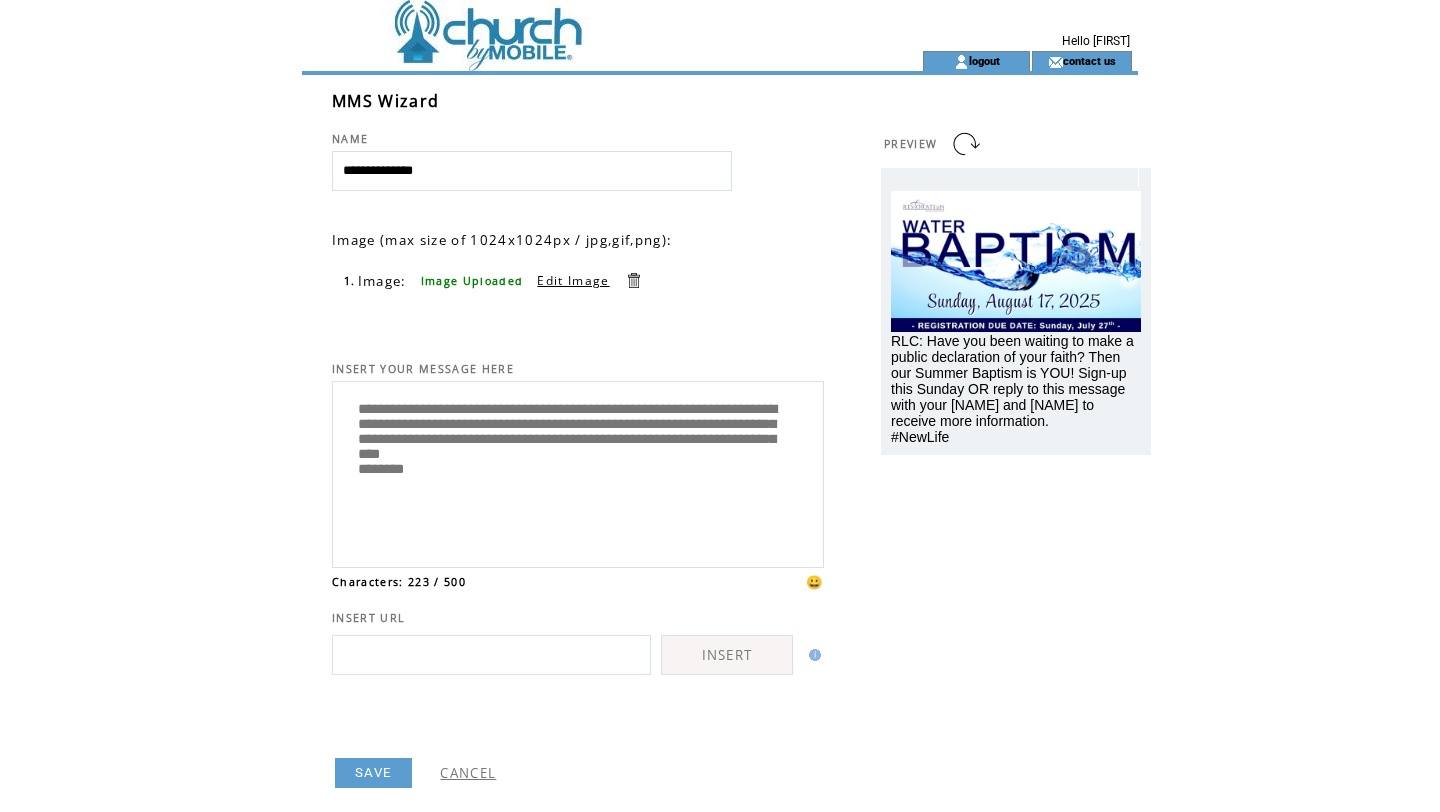 type on "**********" 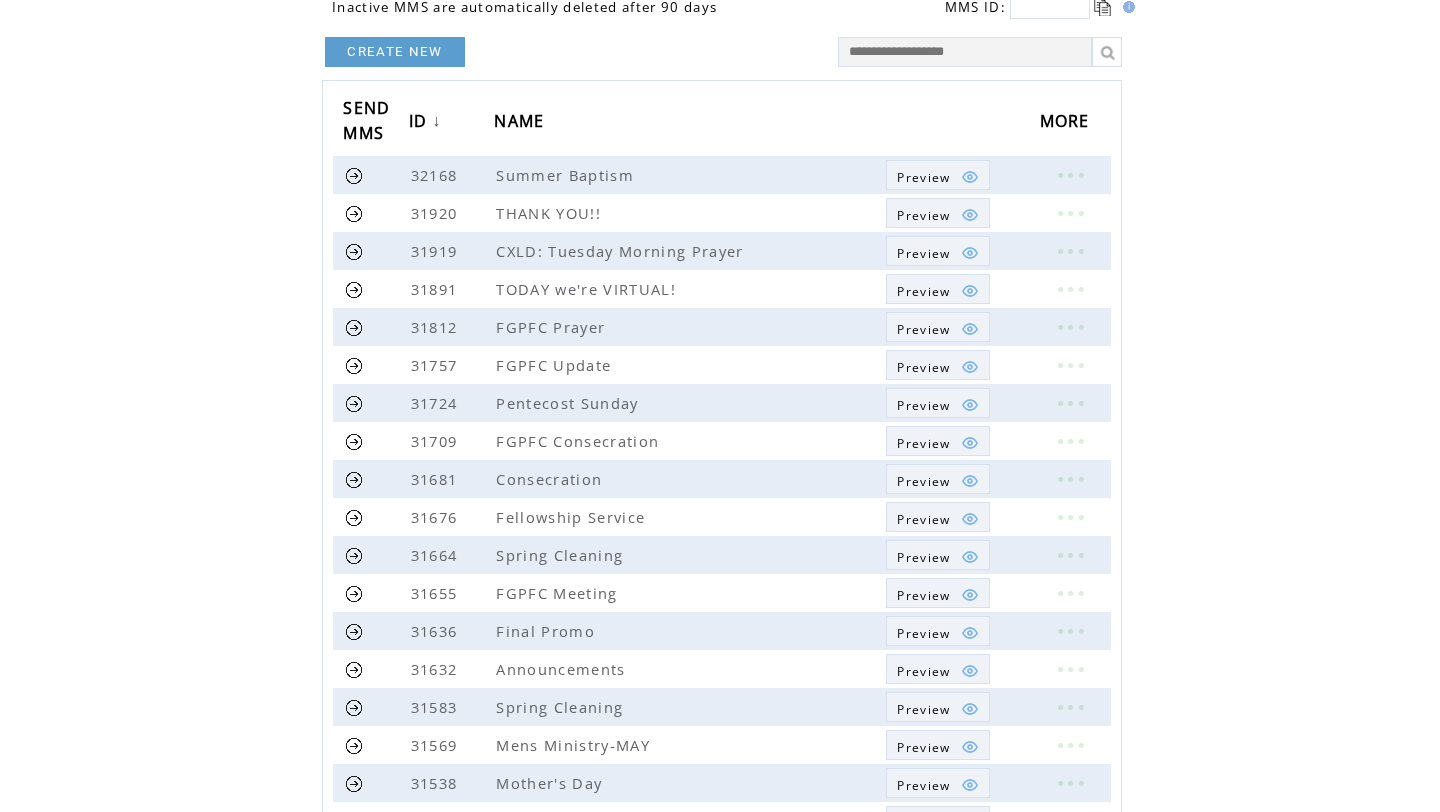 scroll, scrollTop: 0, scrollLeft: 0, axis: both 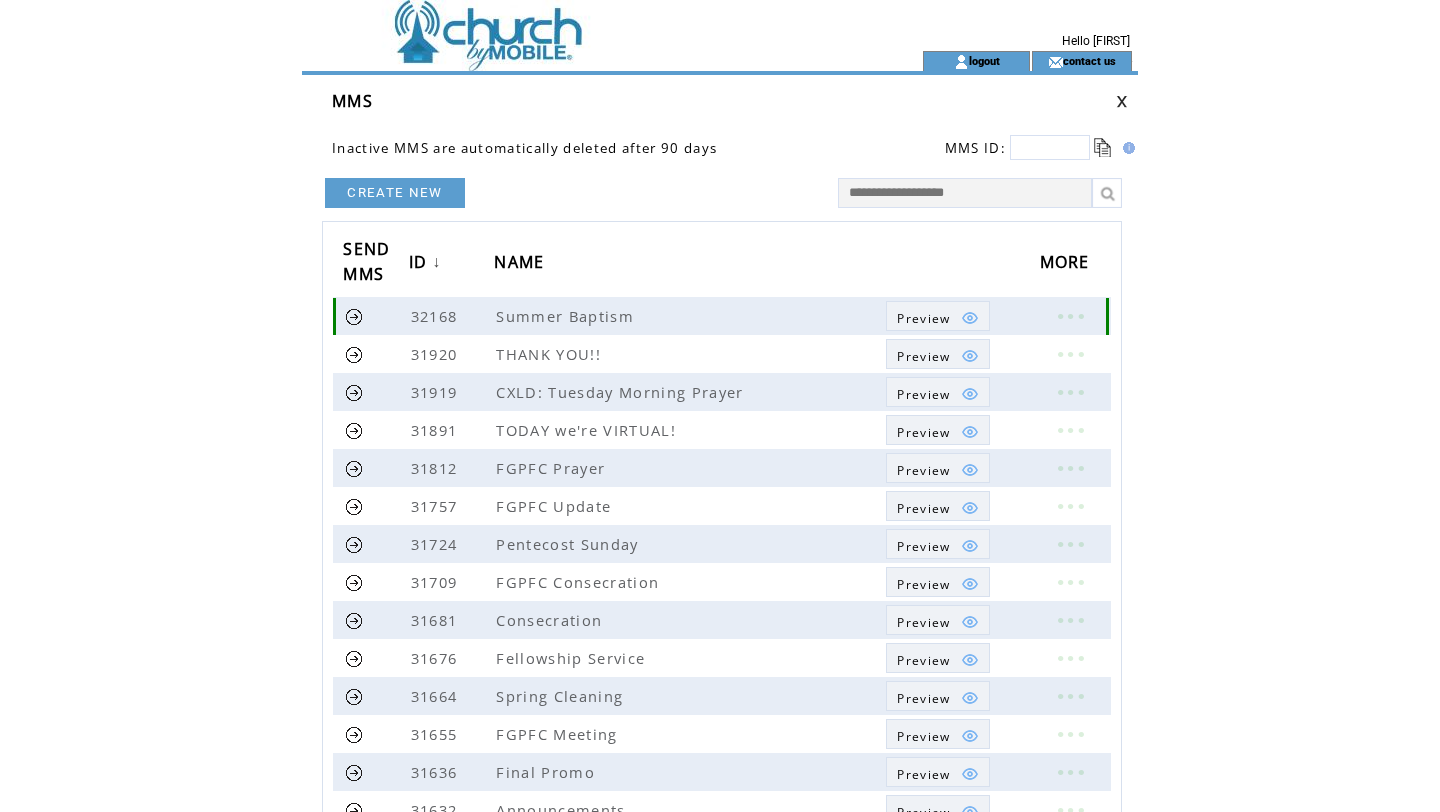 click at bounding box center [354, 316] 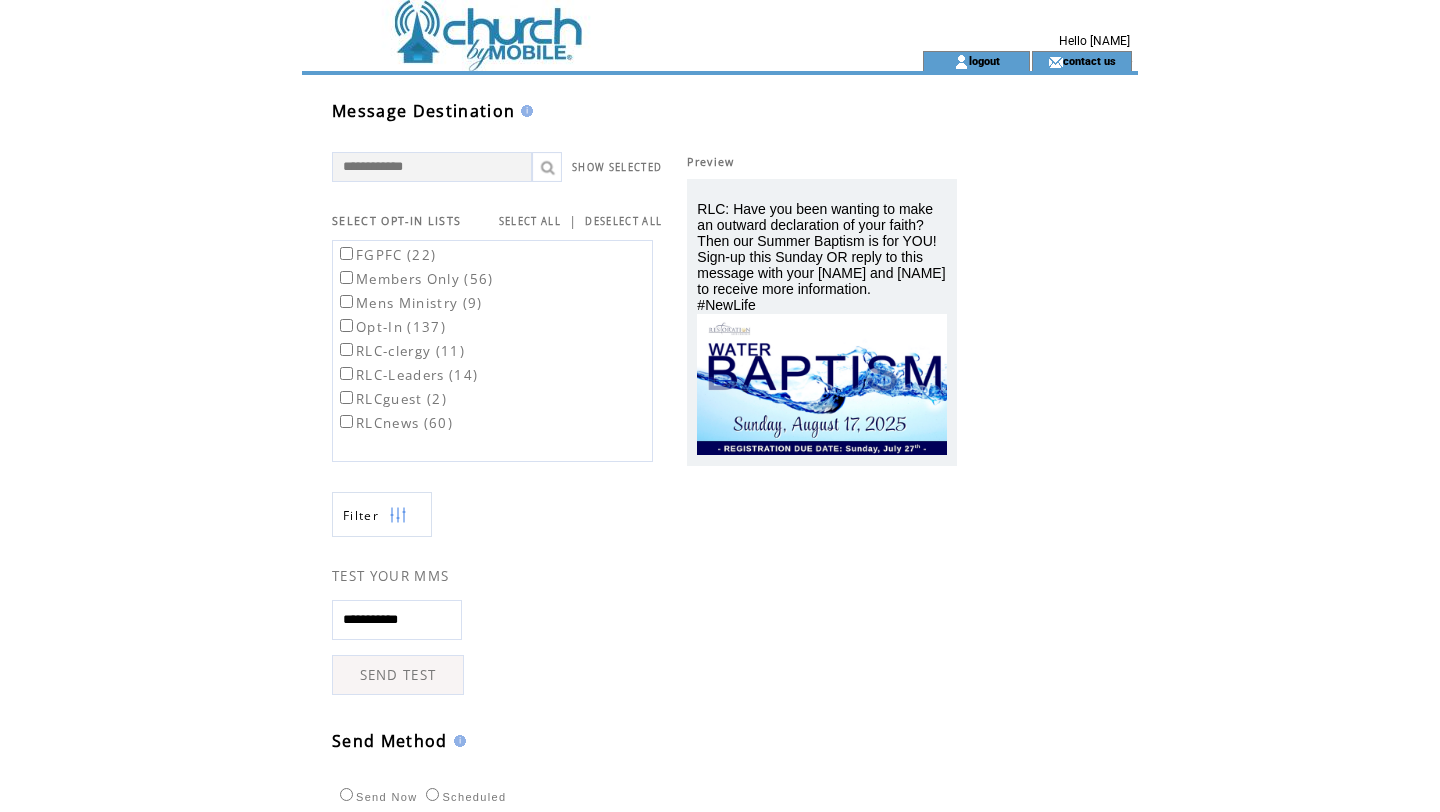 scroll, scrollTop: 0, scrollLeft: 0, axis: both 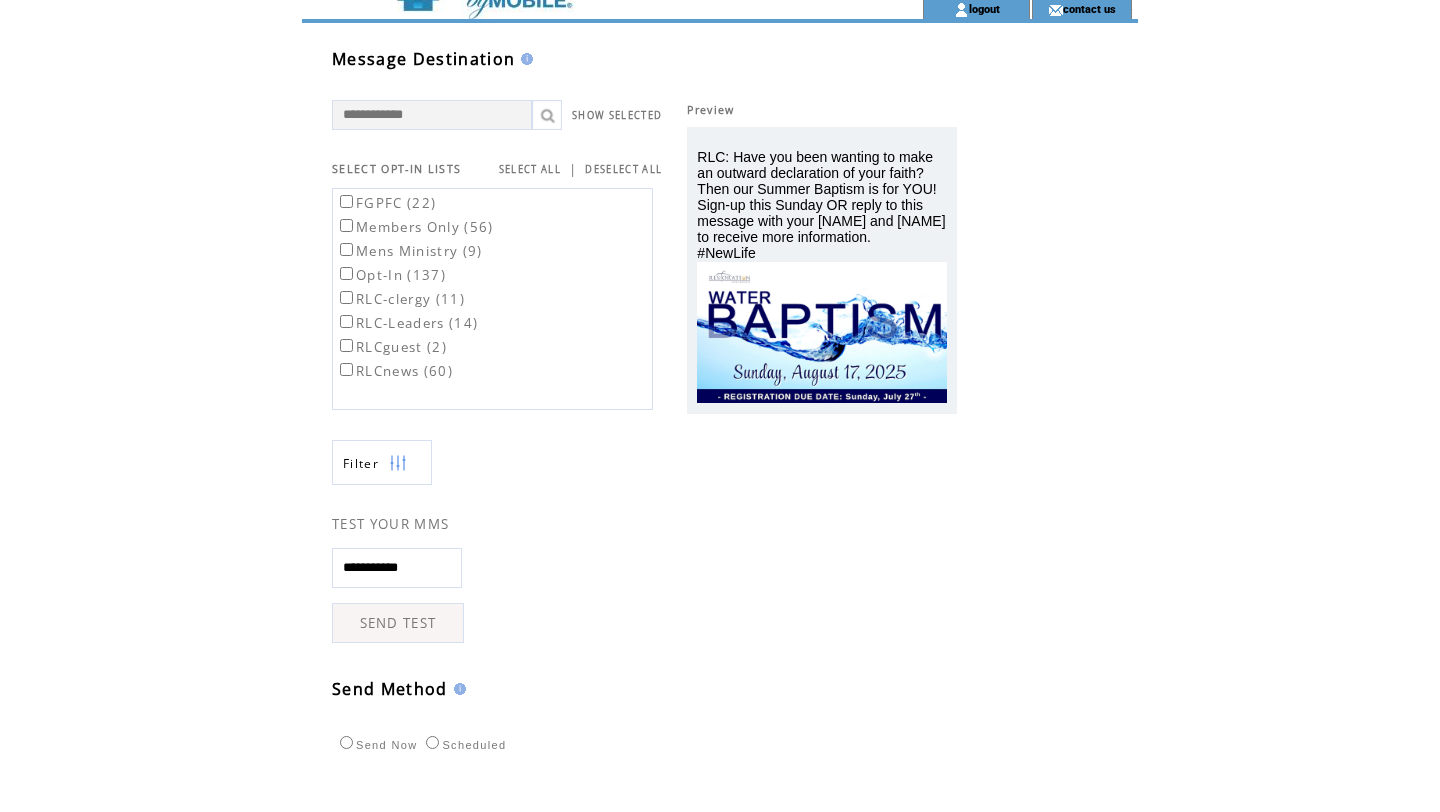 click on "Filter" at bounding box center [382, 462] 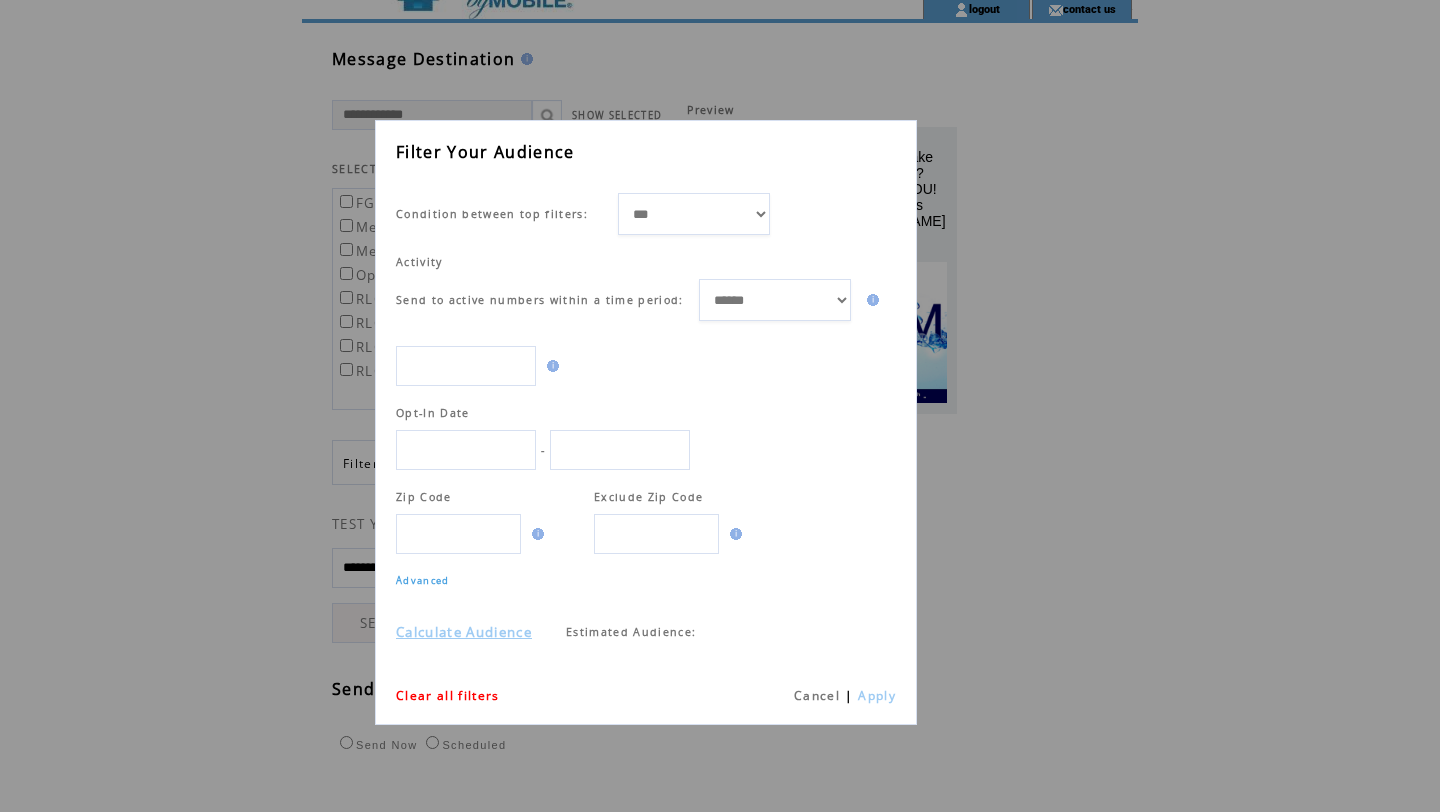 scroll, scrollTop: 1, scrollLeft: 0, axis: vertical 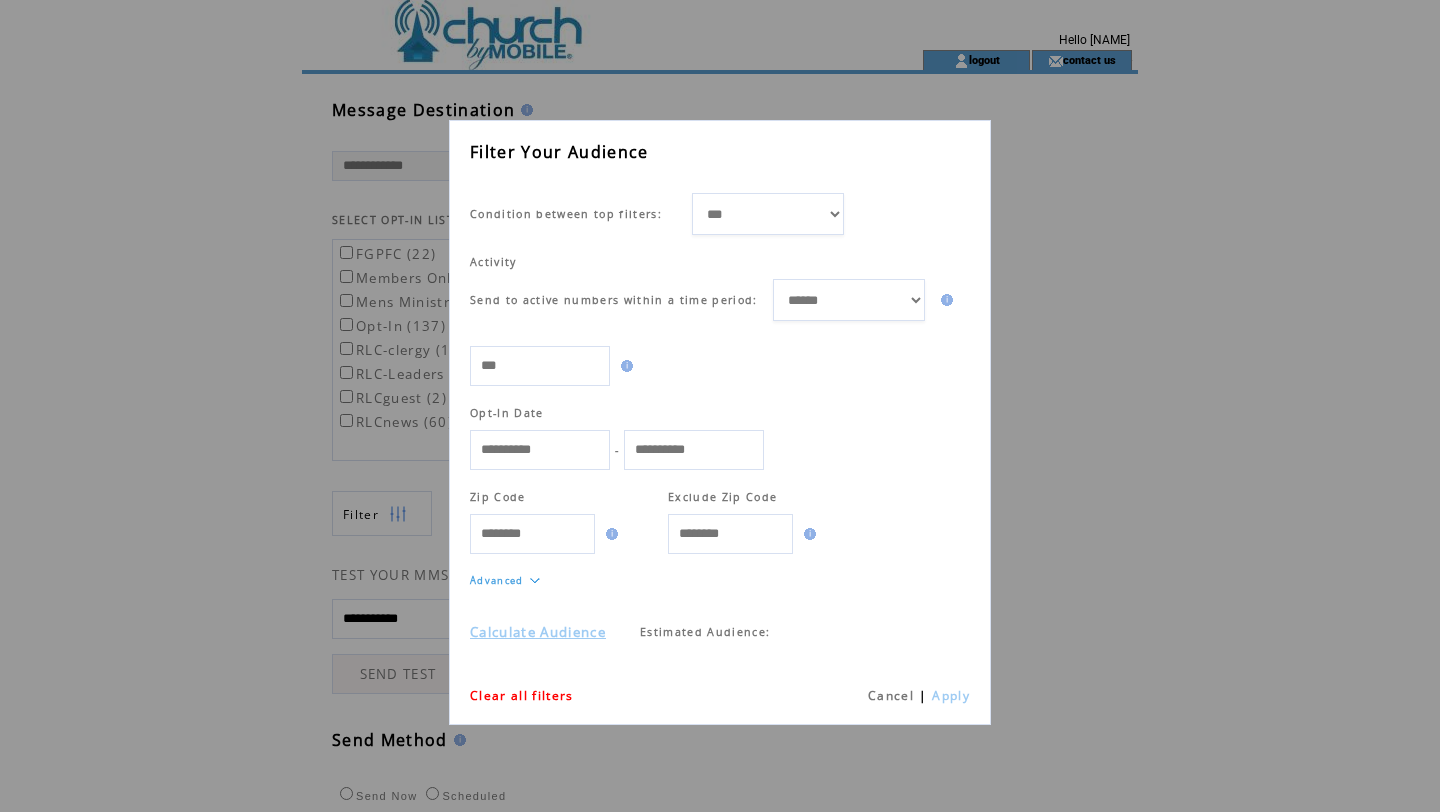 click on "Cancel" at bounding box center (891, 695) 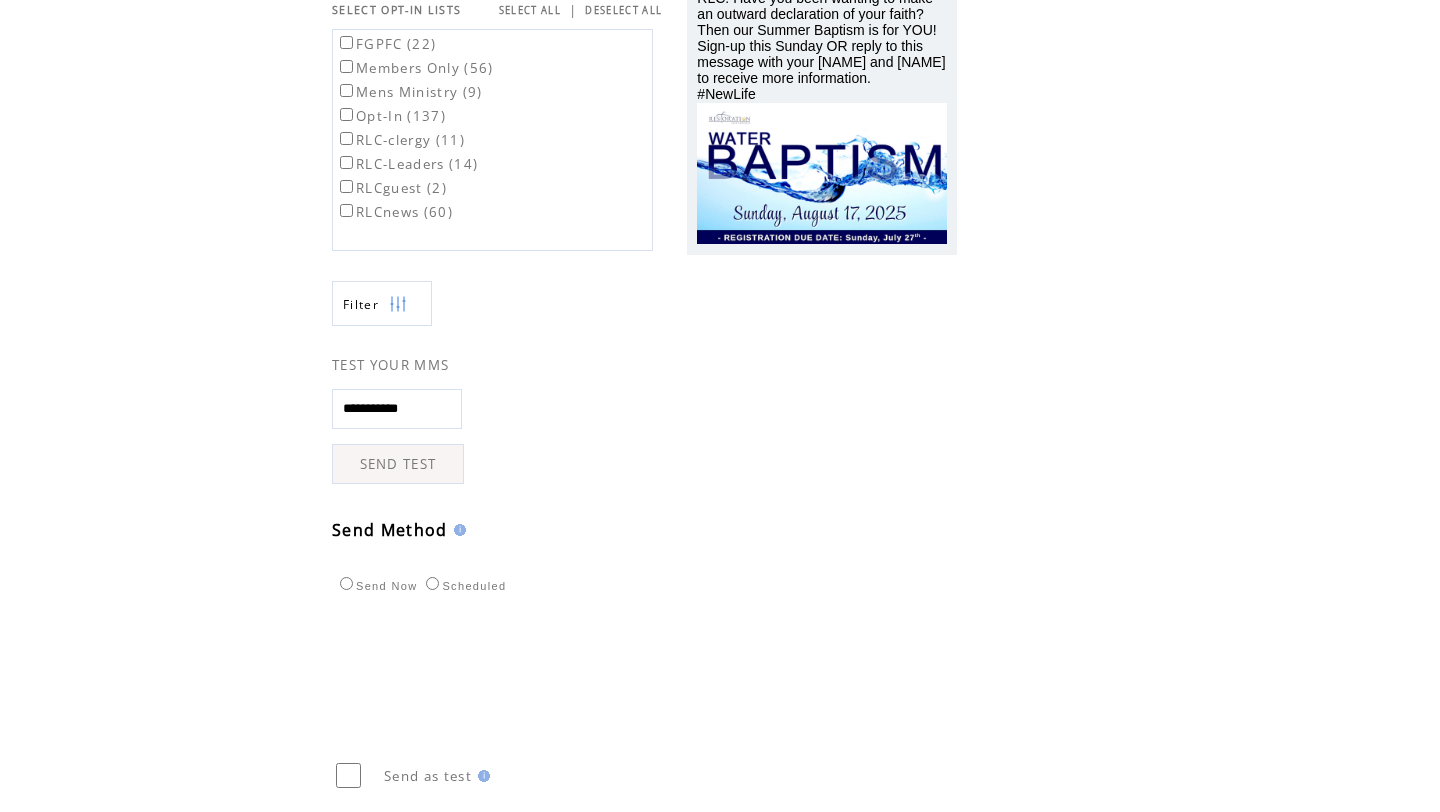 scroll, scrollTop: 244, scrollLeft: 0, axis: vertical 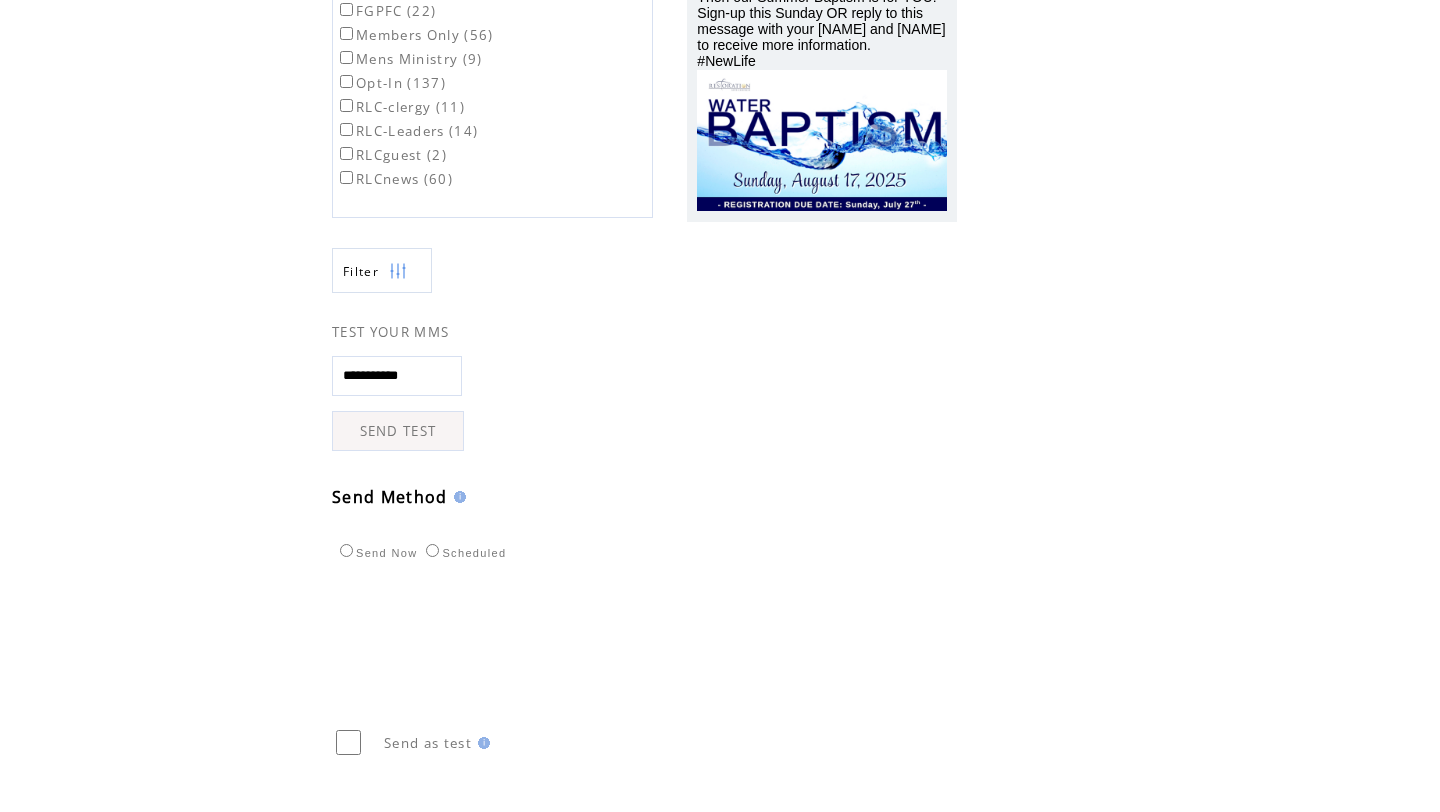 click on "Scheduled" at bounding box center [463, 553] 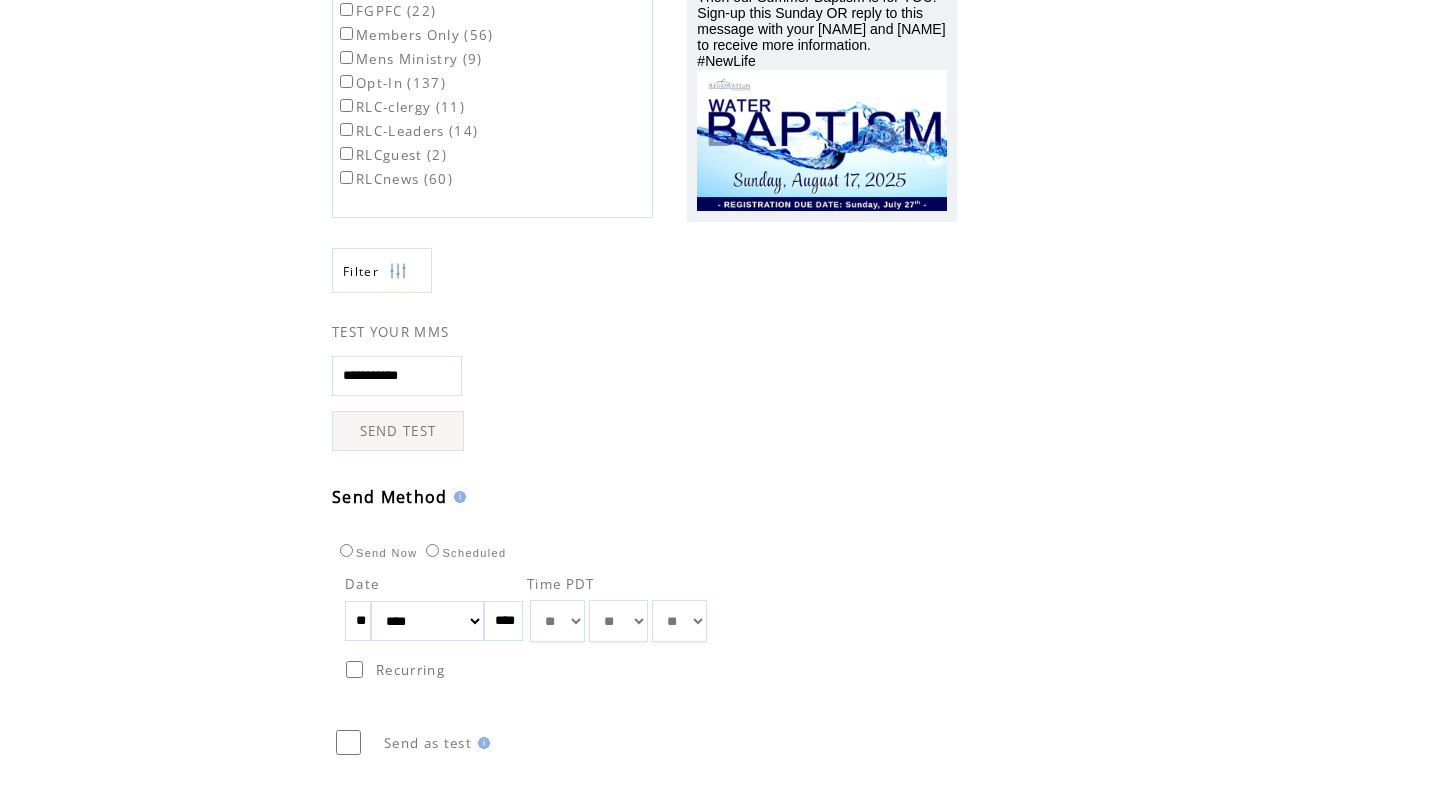click on "** 	 ** 	 ** 	 ** 	 ** 	 ** 	 ** 	 ** 	 ** 	 ** 	 ** 	 ** 	 **" at bounding box center [557, 621] 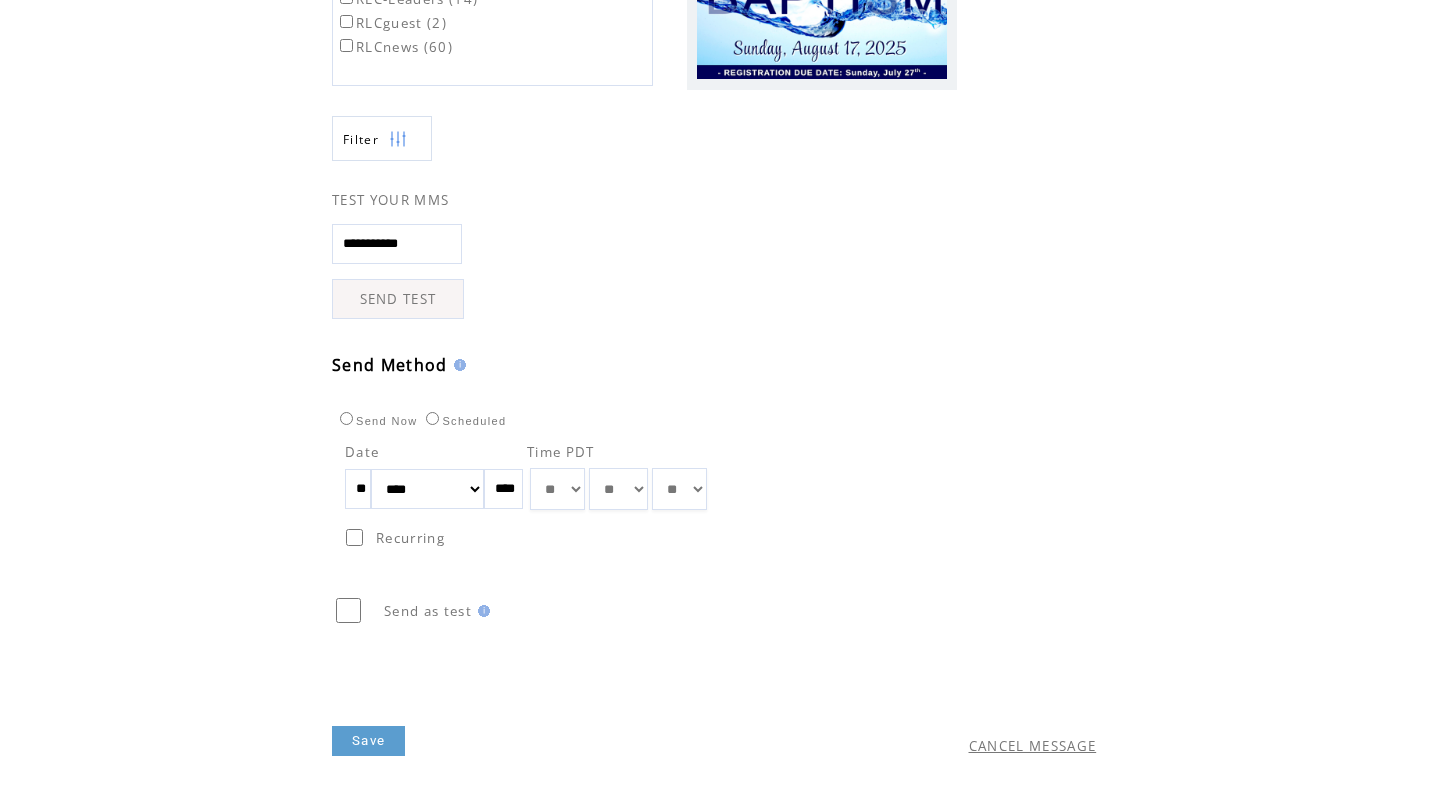 scroll, scrollTop: 411, scrollLeft: 0, axis: vertical 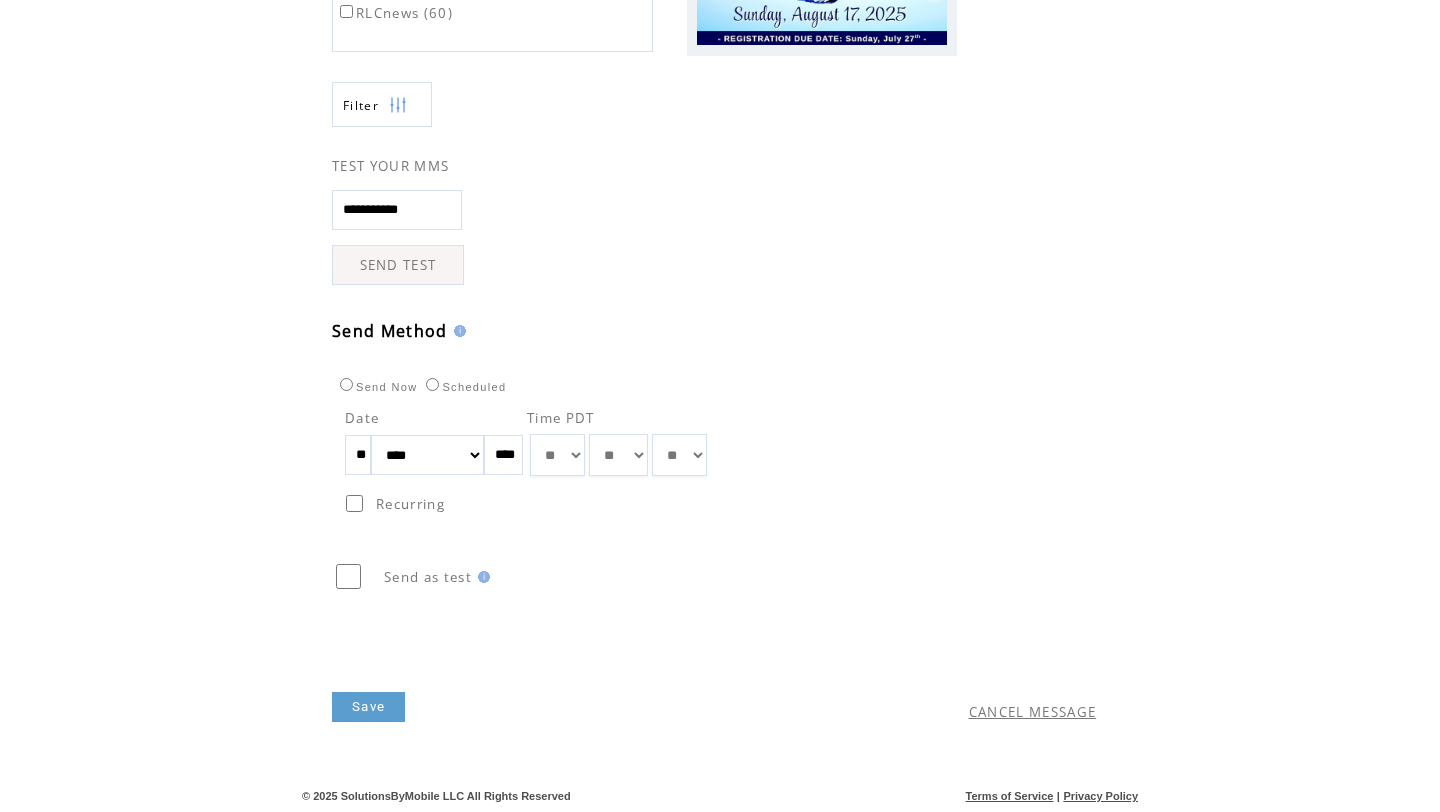 click on "Save" at bounding box center (368, 707) 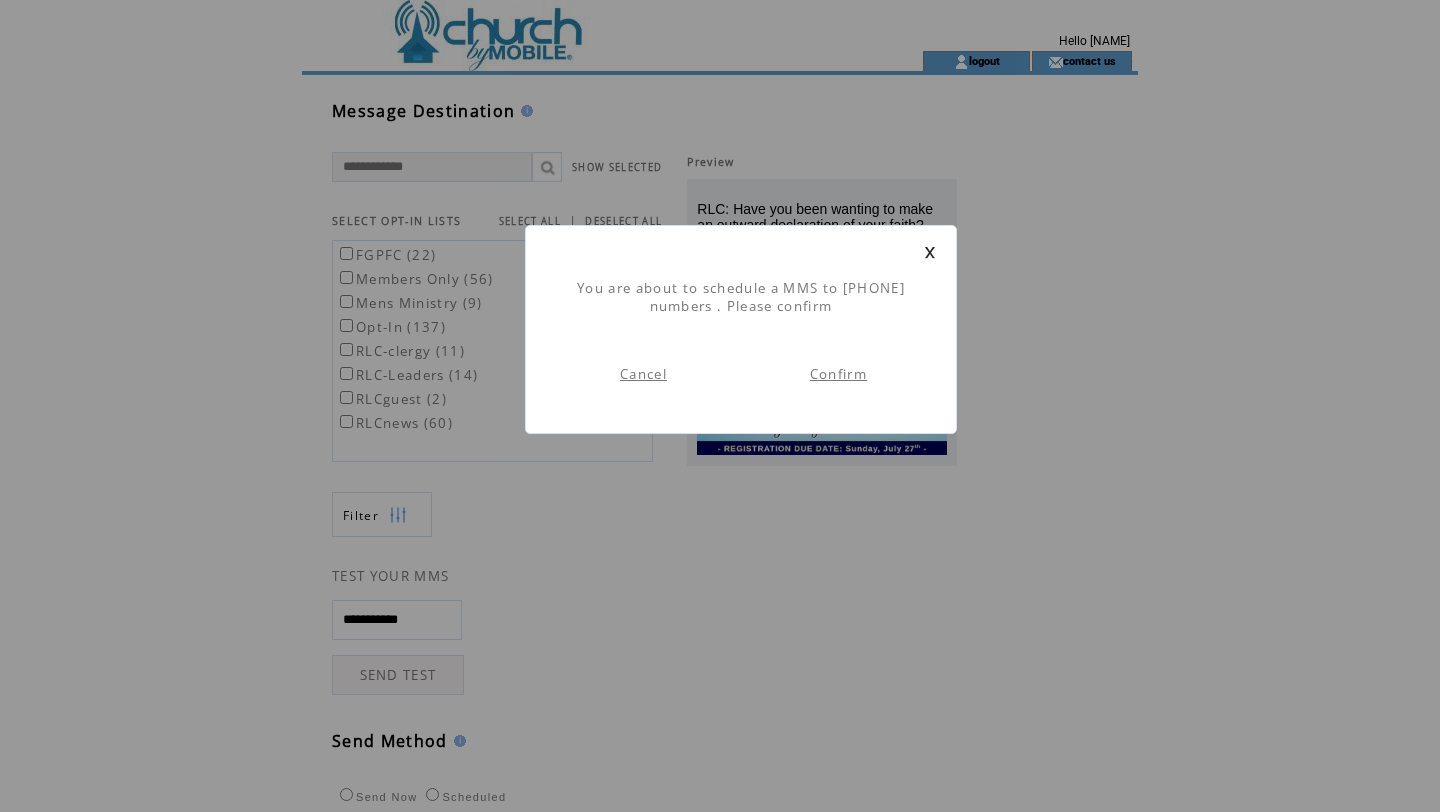 scroll, scrollTop: 1, scrollLeft: 0, axis: vertical 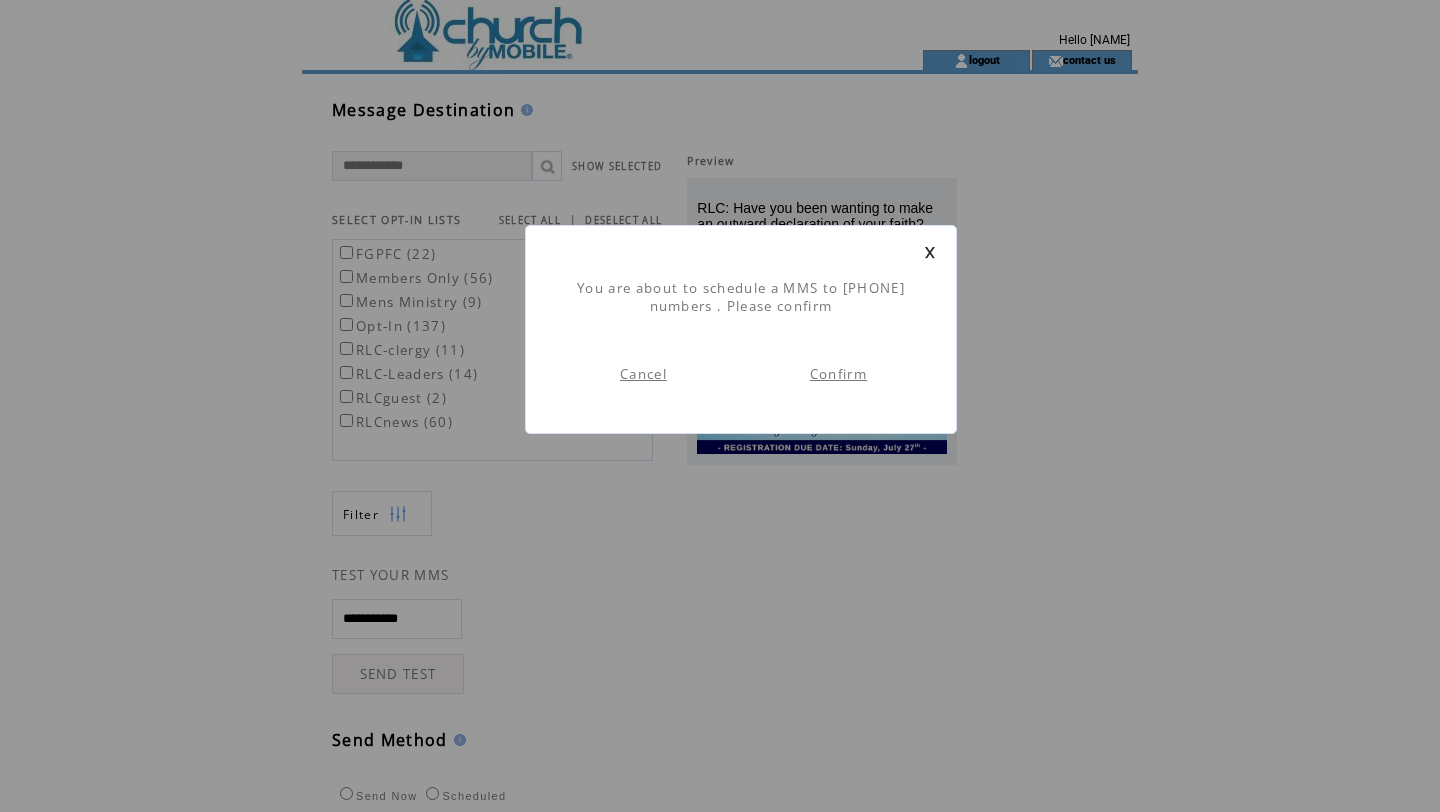 click on "Confirm" at bounding box center (838, 374) 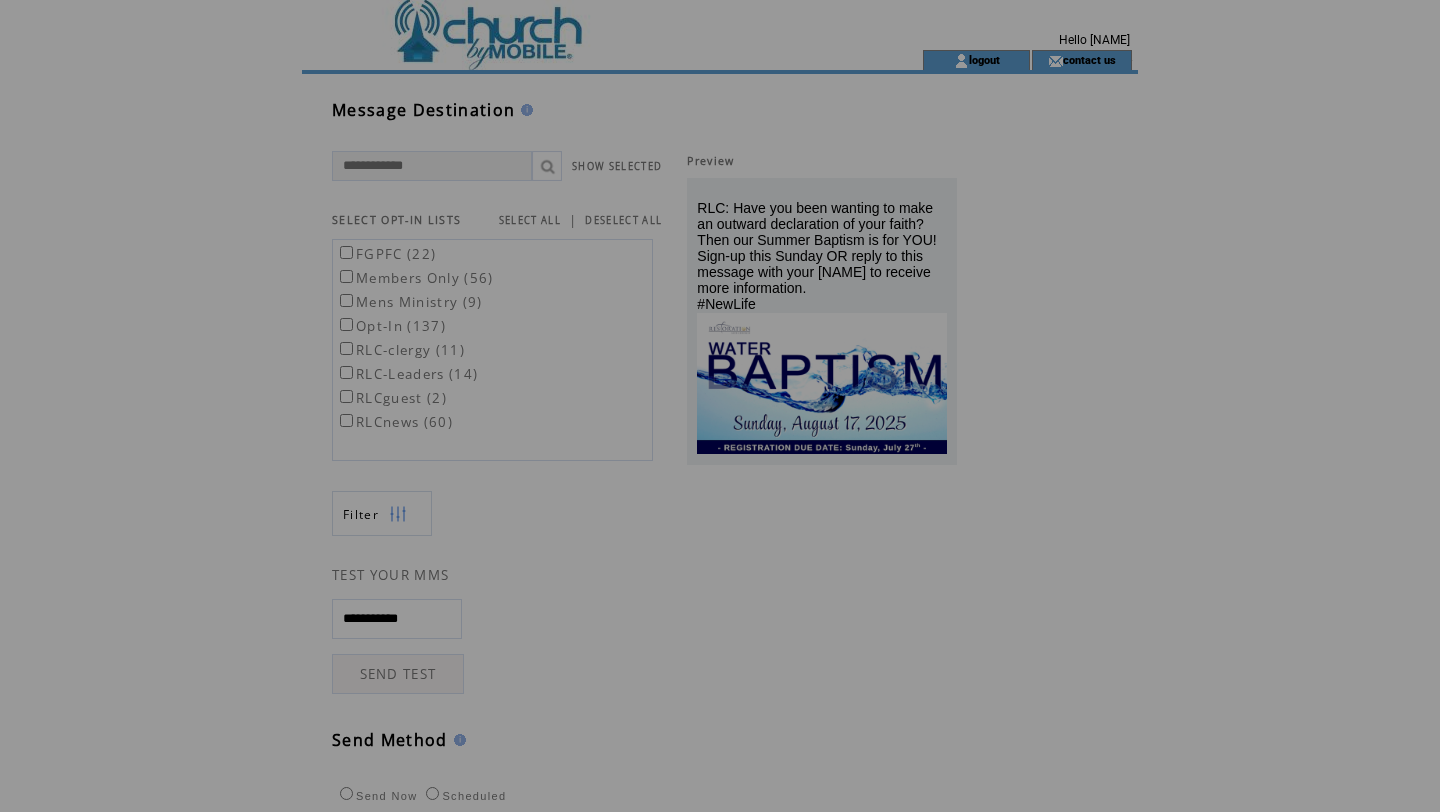 scroll, scrollTop: 0, scrollLeft: 0, axis: both 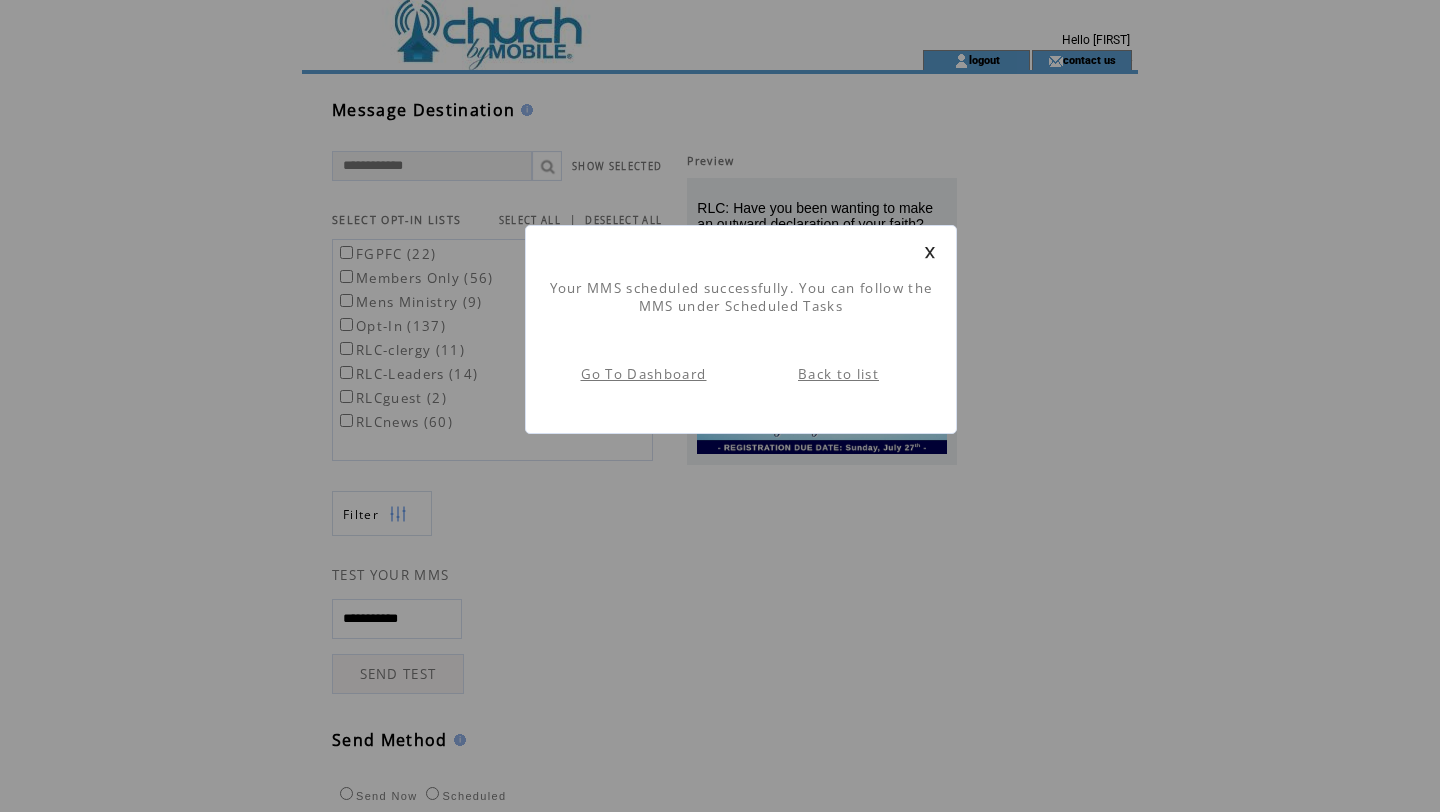 click at bounding box center [930, 252] 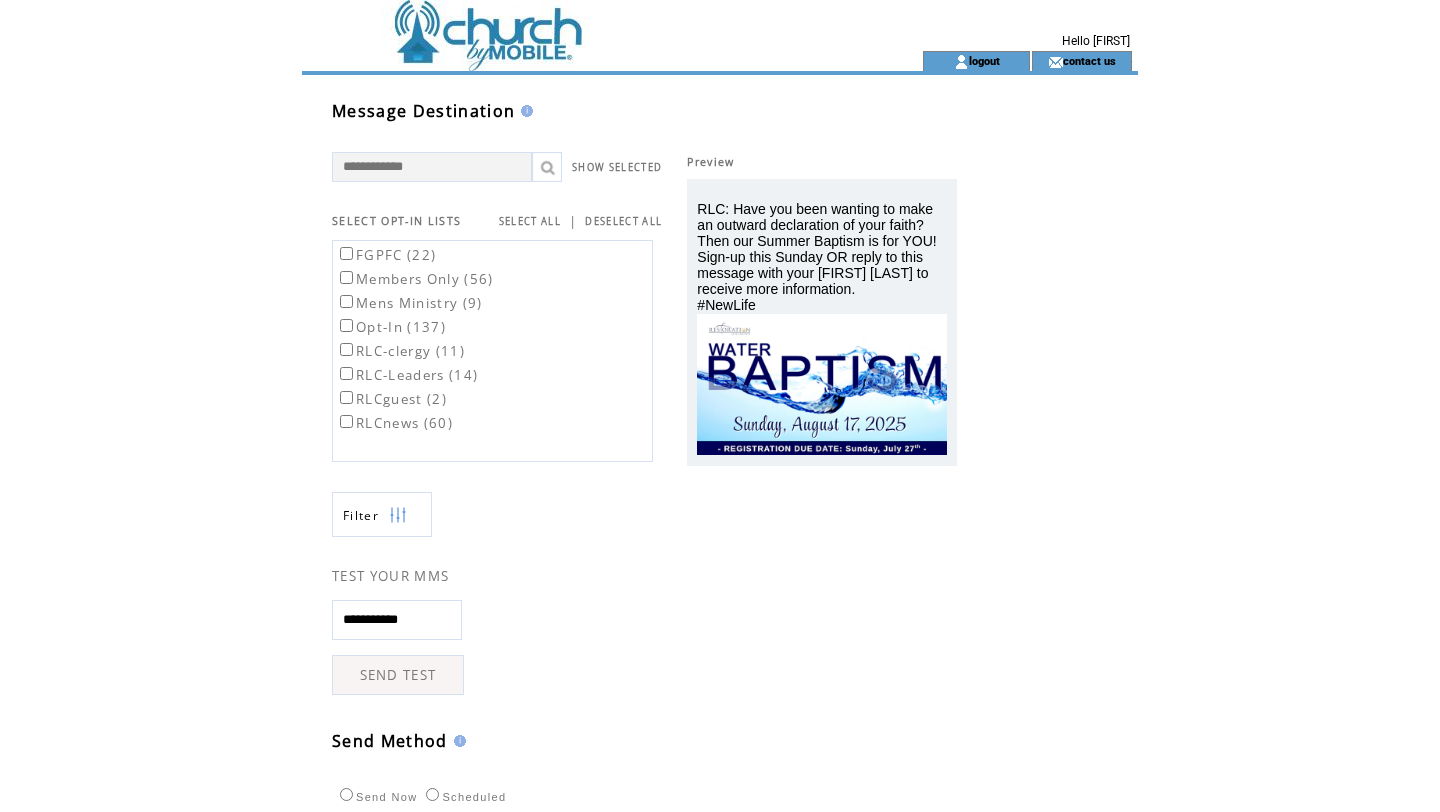 click at bounding box center (576, 25) 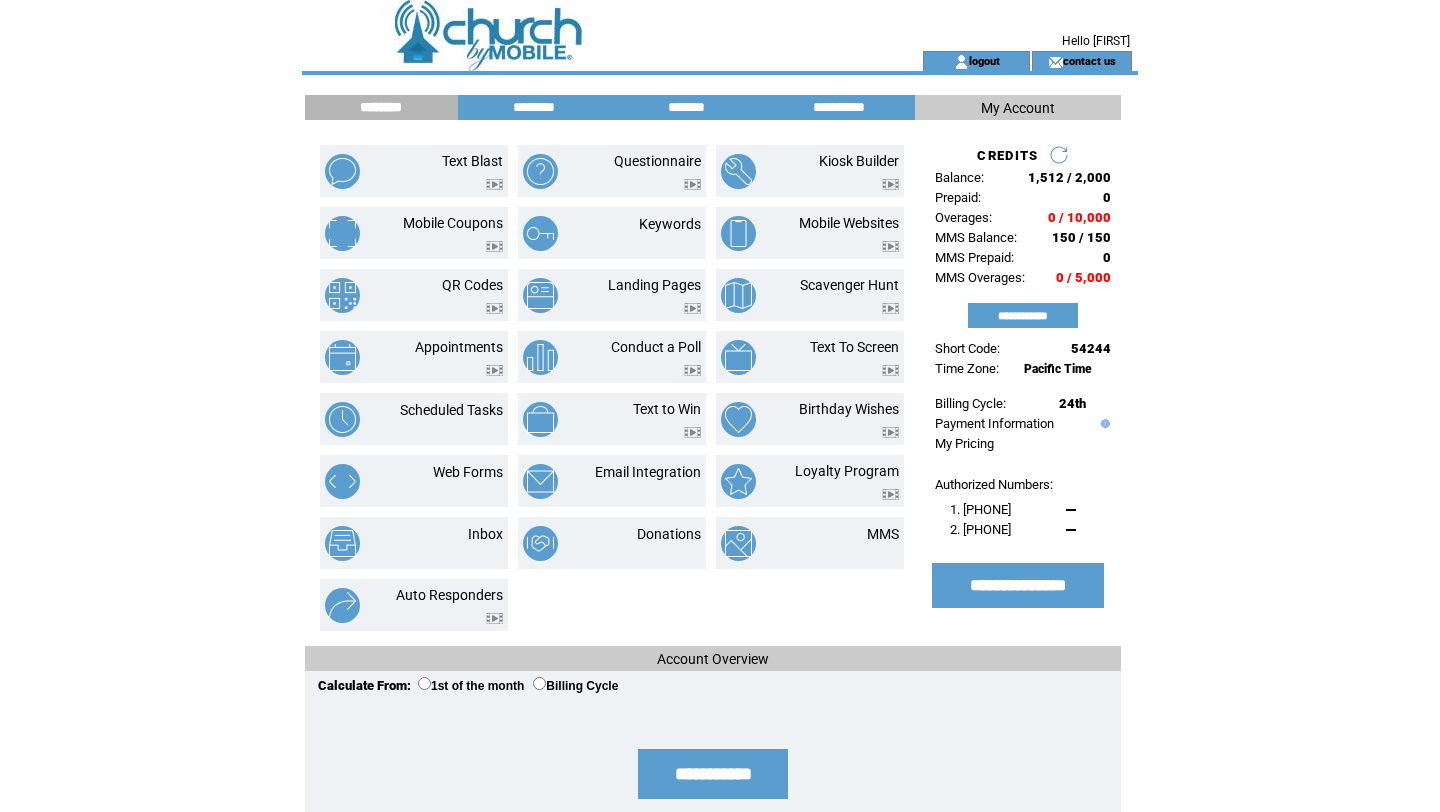scroll, scrollTop: 0, scrollLeft: 0, axis: both 